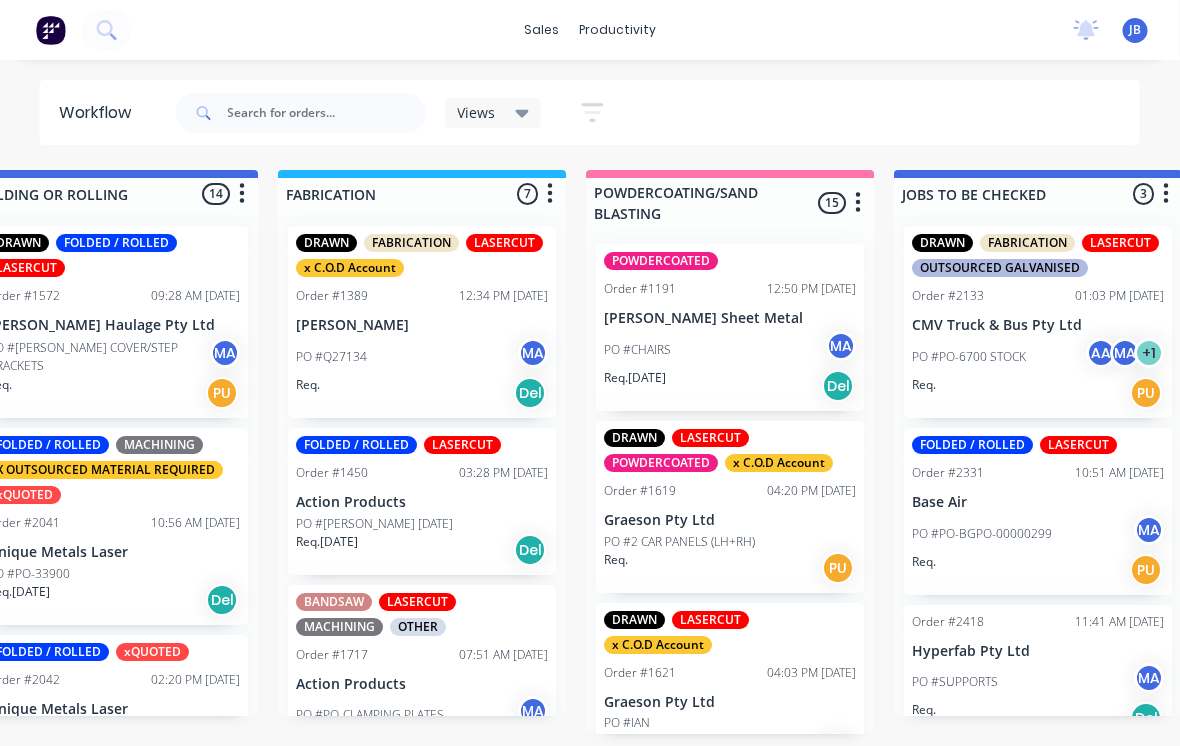 scroll, scrollTop: 0, scrollLeft: 1303, axis: horizontal 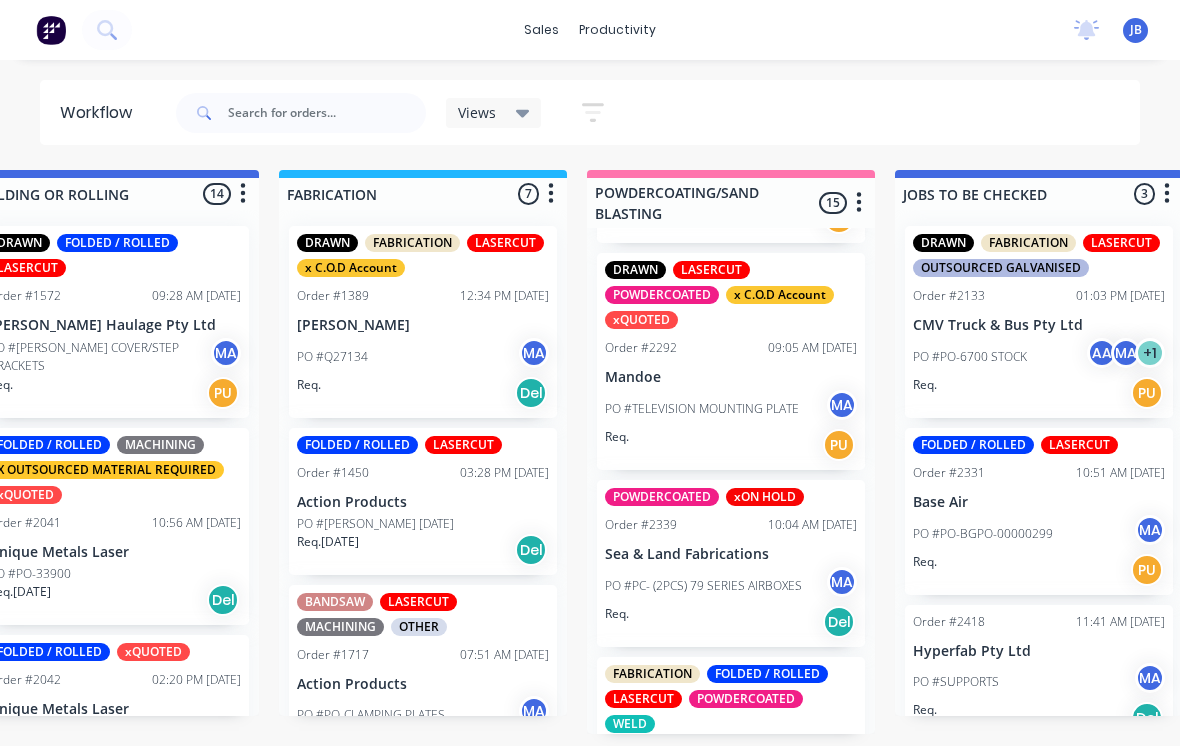 click on "Order #2292 09:05 AM [DATE]" at bounding box center [731, 348] 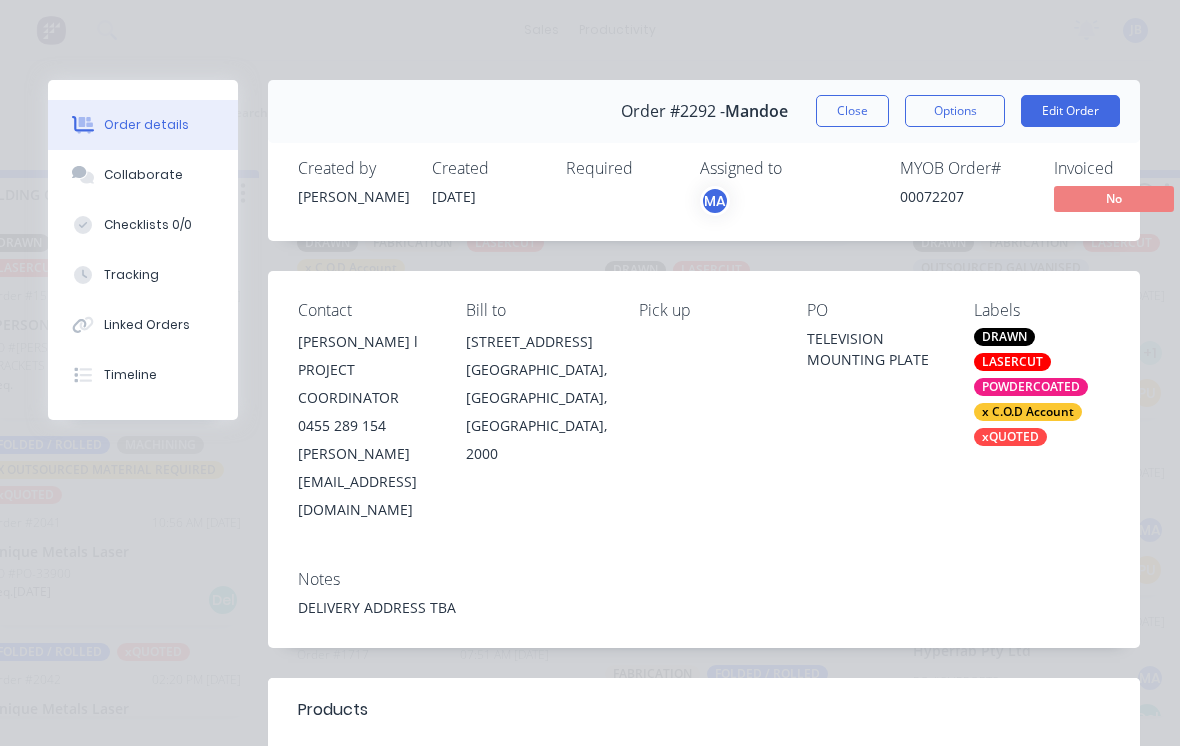 click on "Collaborate" at bounding box center [143, 175] 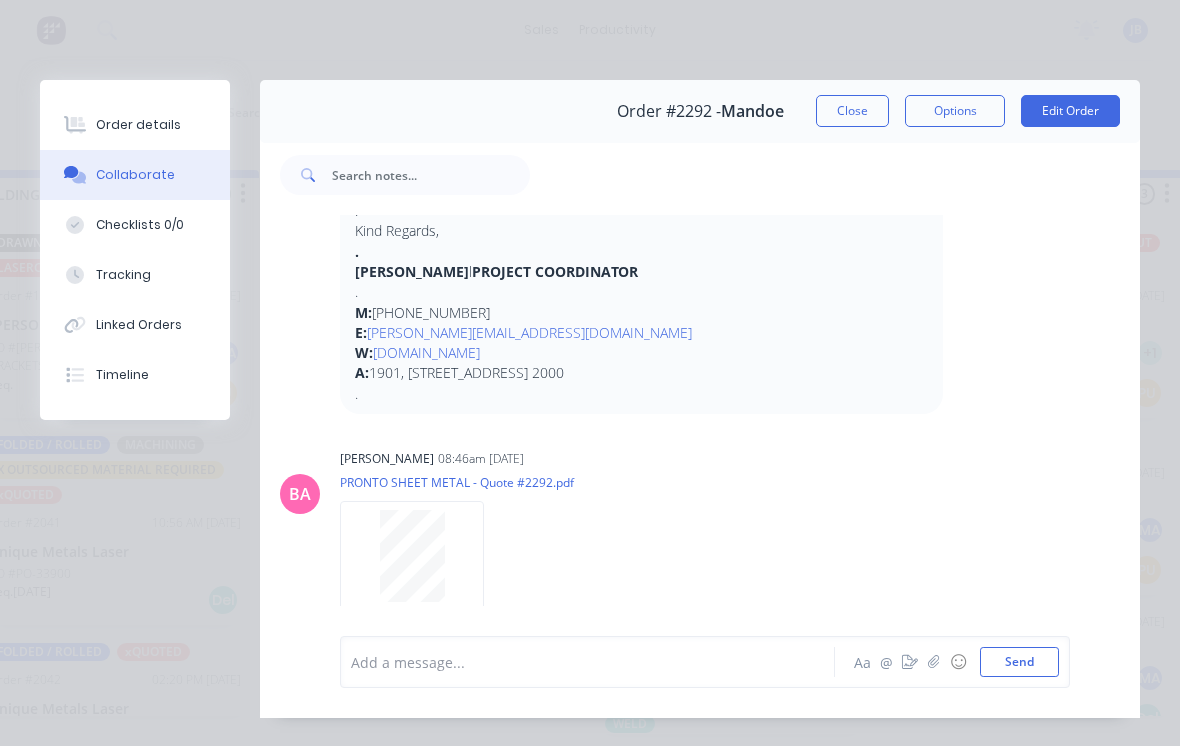 scroll, scrollTop: 1261, scrollLeft: 0, axis: vertical 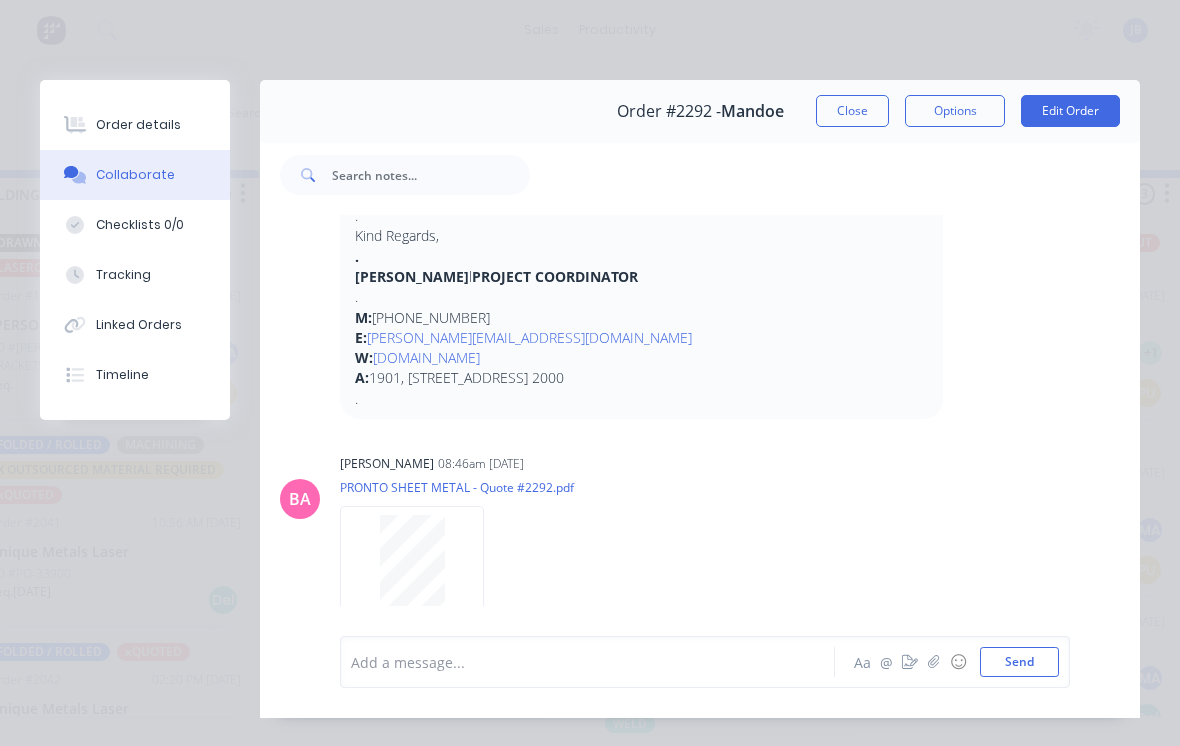 click on "Tracking" at bounding box center [135, 275] 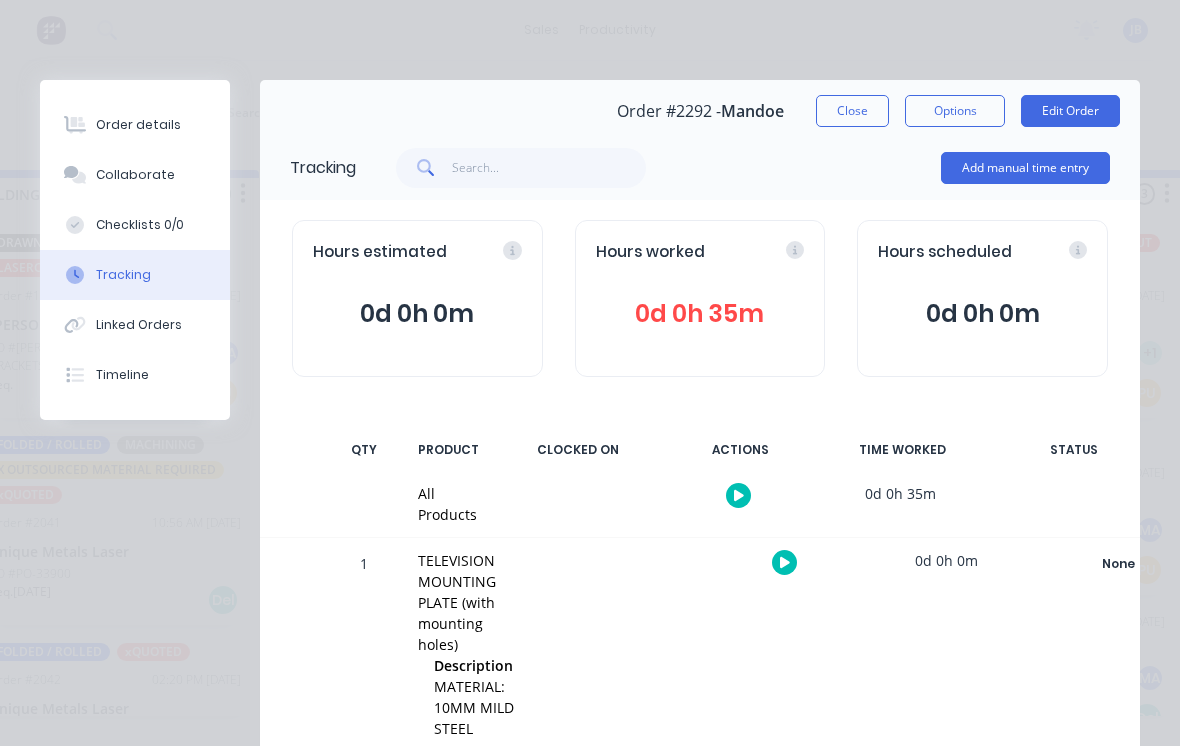 click on "Add manual time entry" at bounding box center (1025, 168) 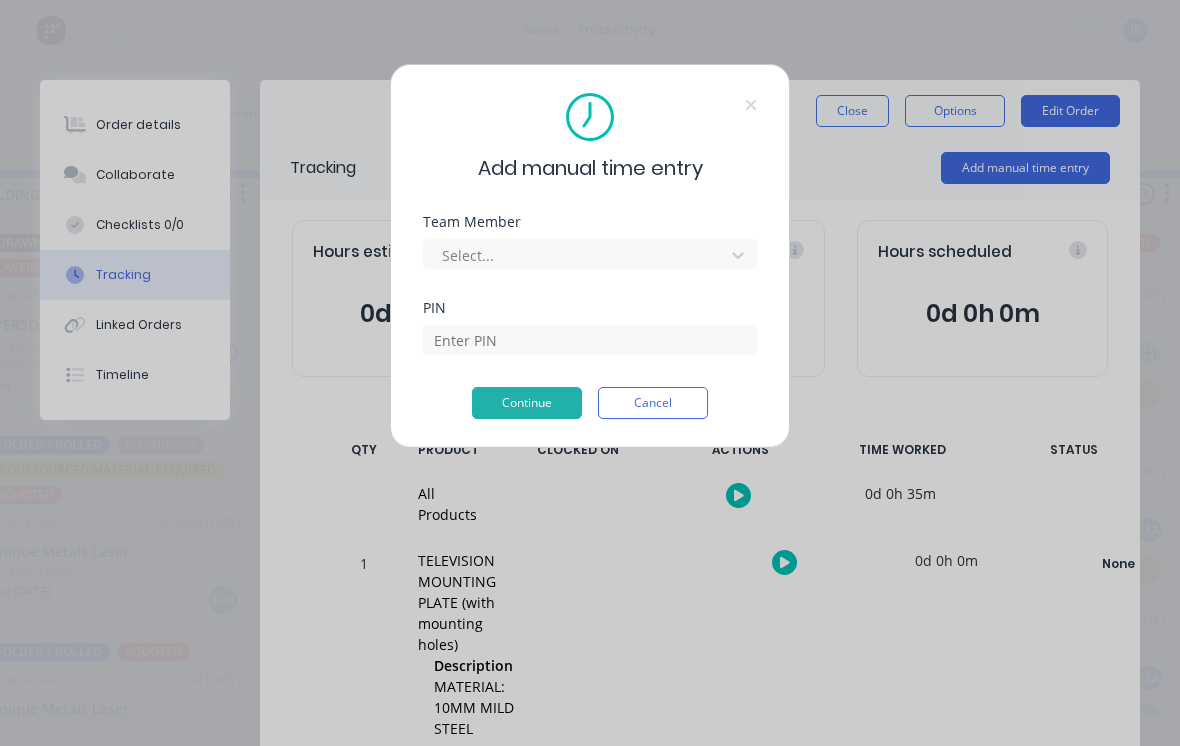 scroll, scrollTop: 0, scrollLeft: 1303, axis: horizontal 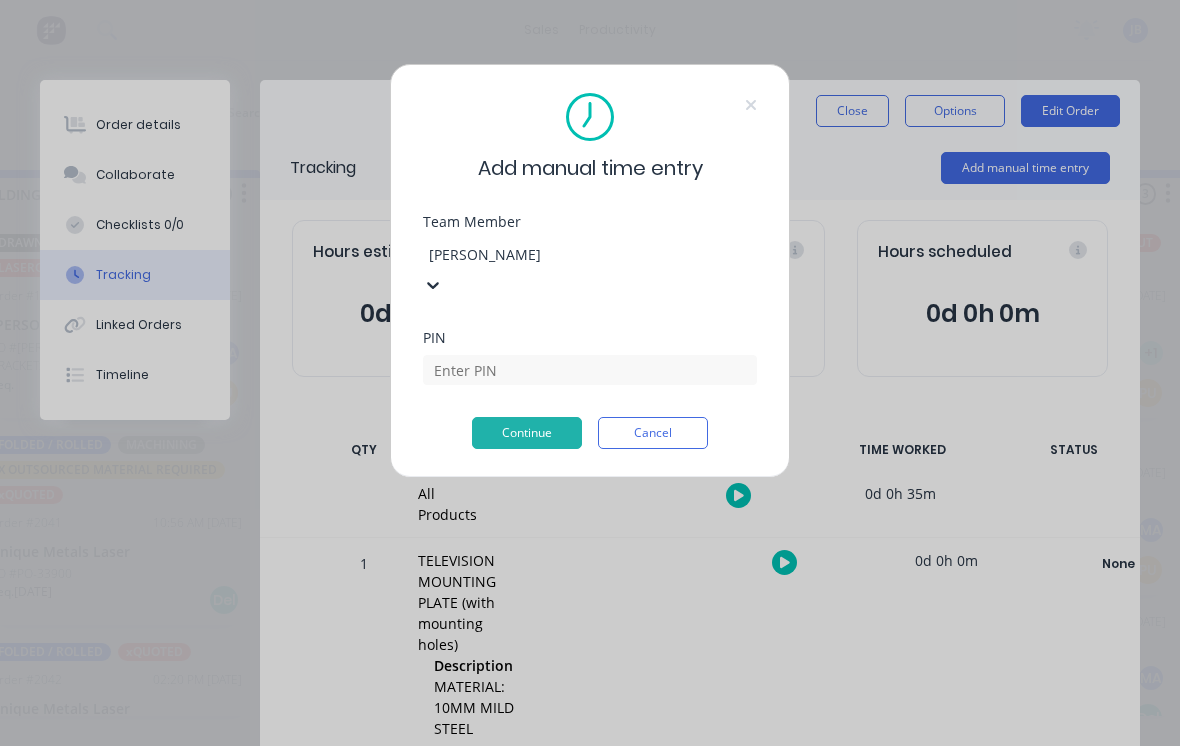 type on "[PERSON_NAME]" 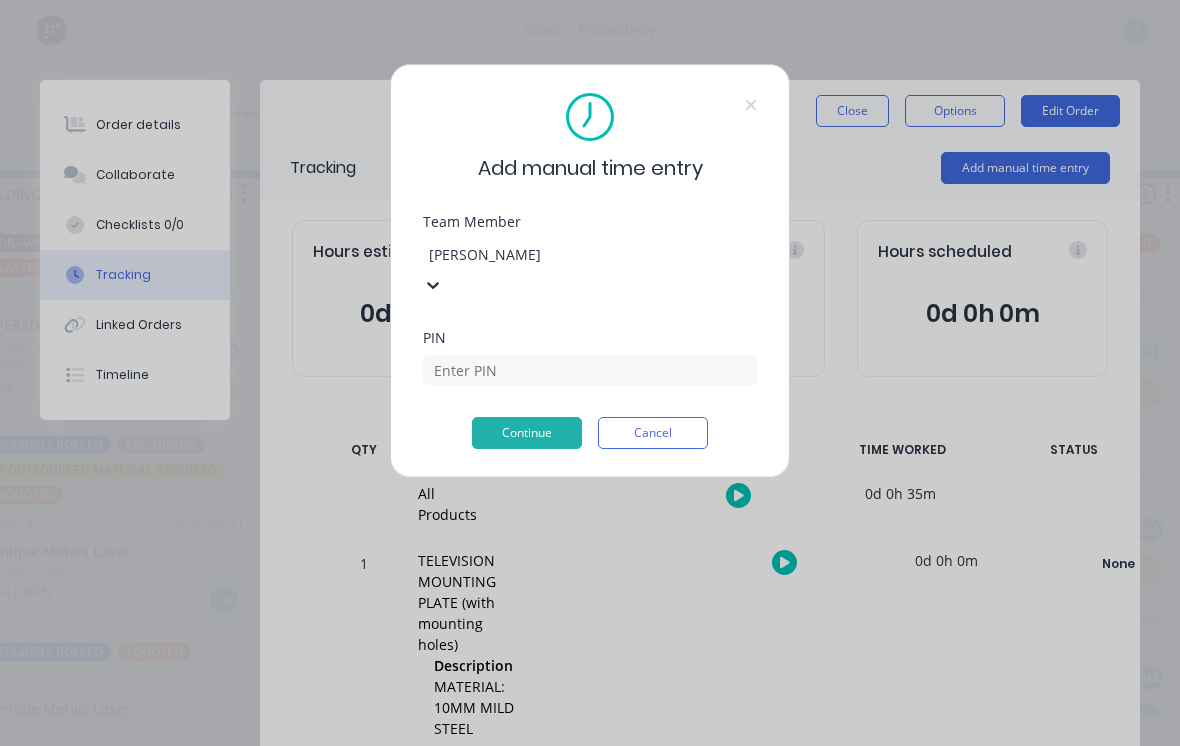 type 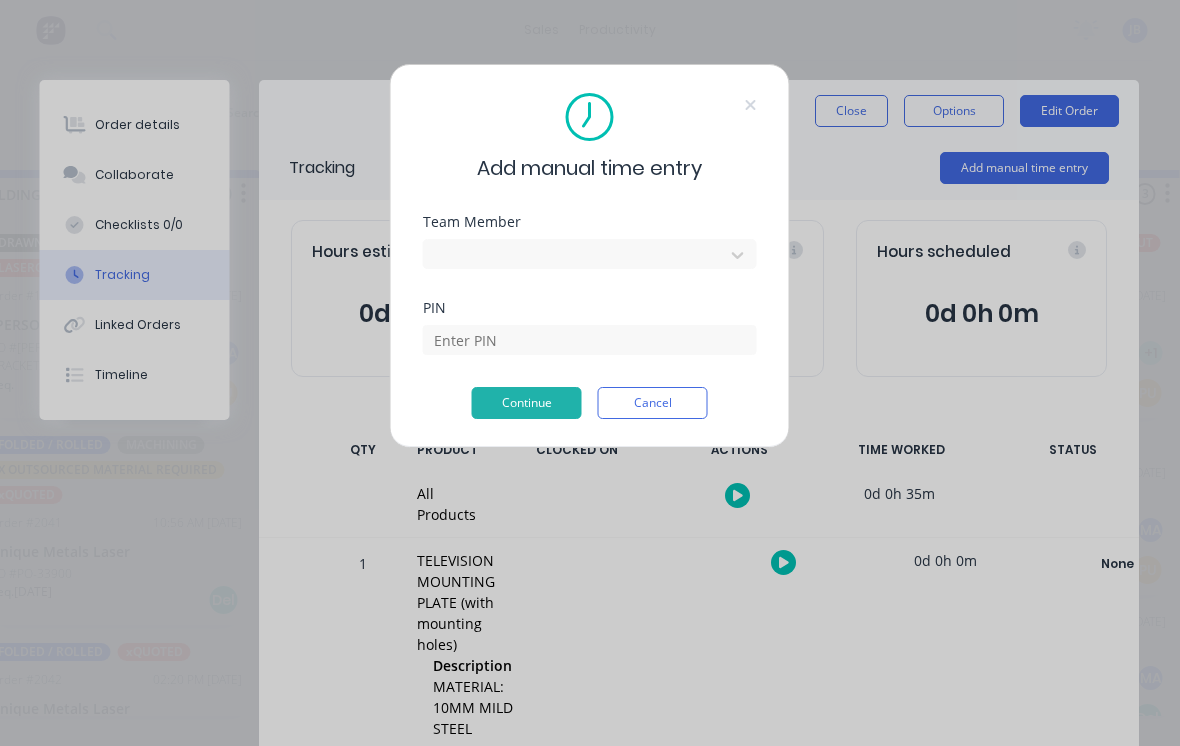 click on "Cancel" at bounding box center (653, 403) 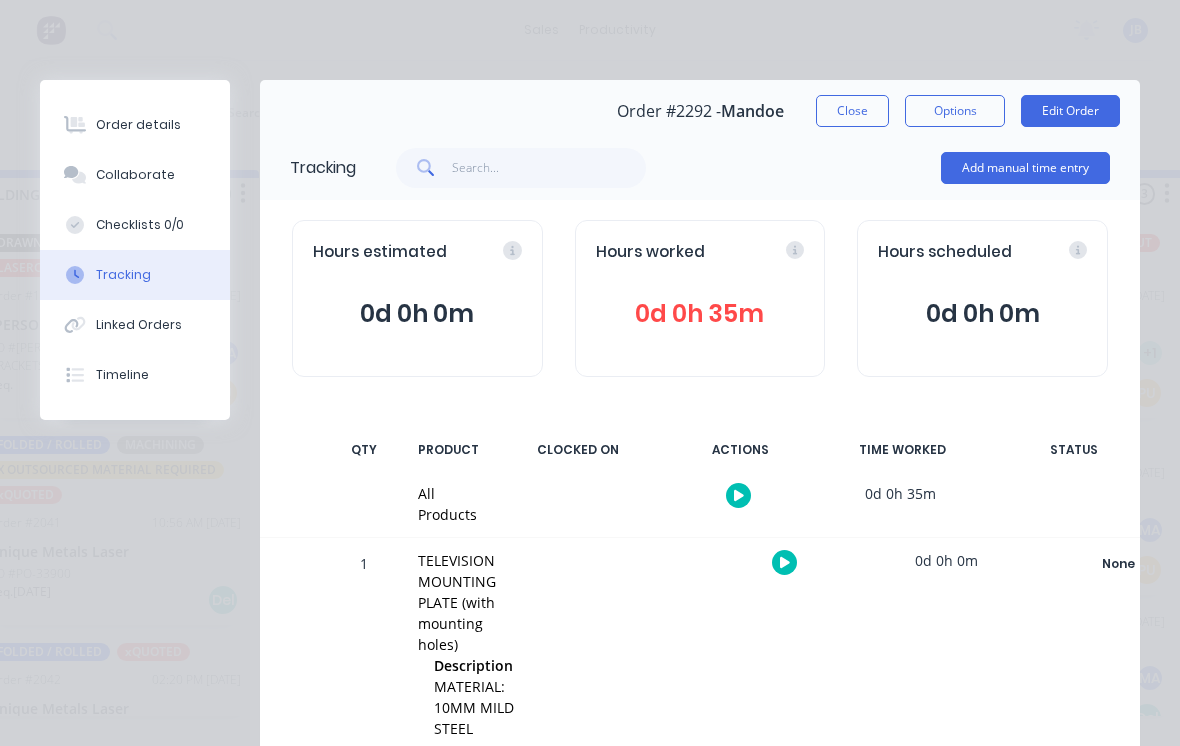 click on "0d 0h 35m" at bounding box center [700, 314] 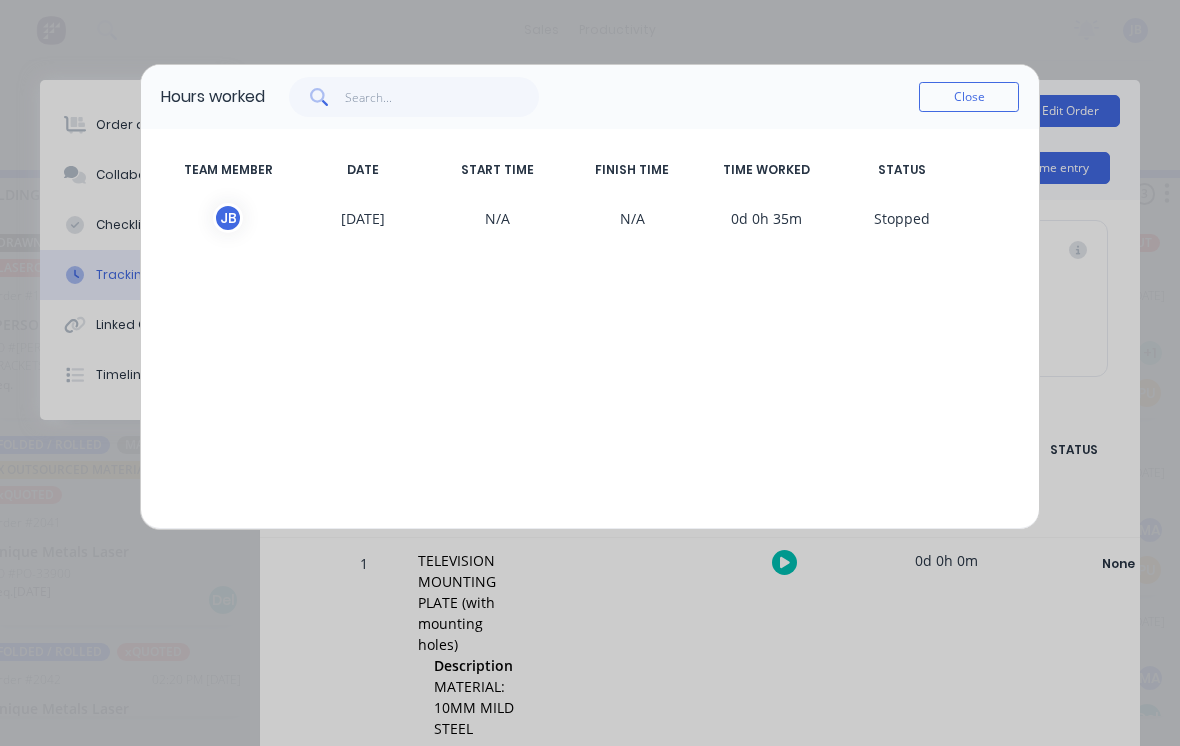 click on "Close" at bounding box center (969, 97) 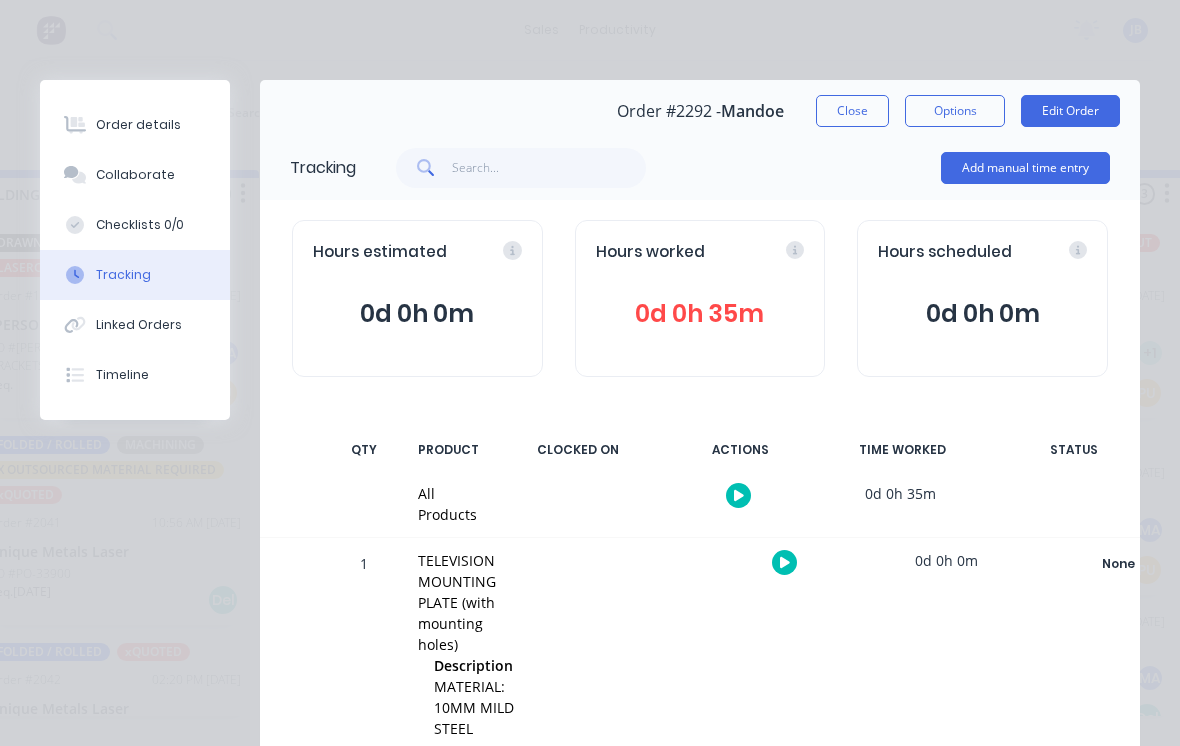 click on "Close" at bounding box center [852, 111] 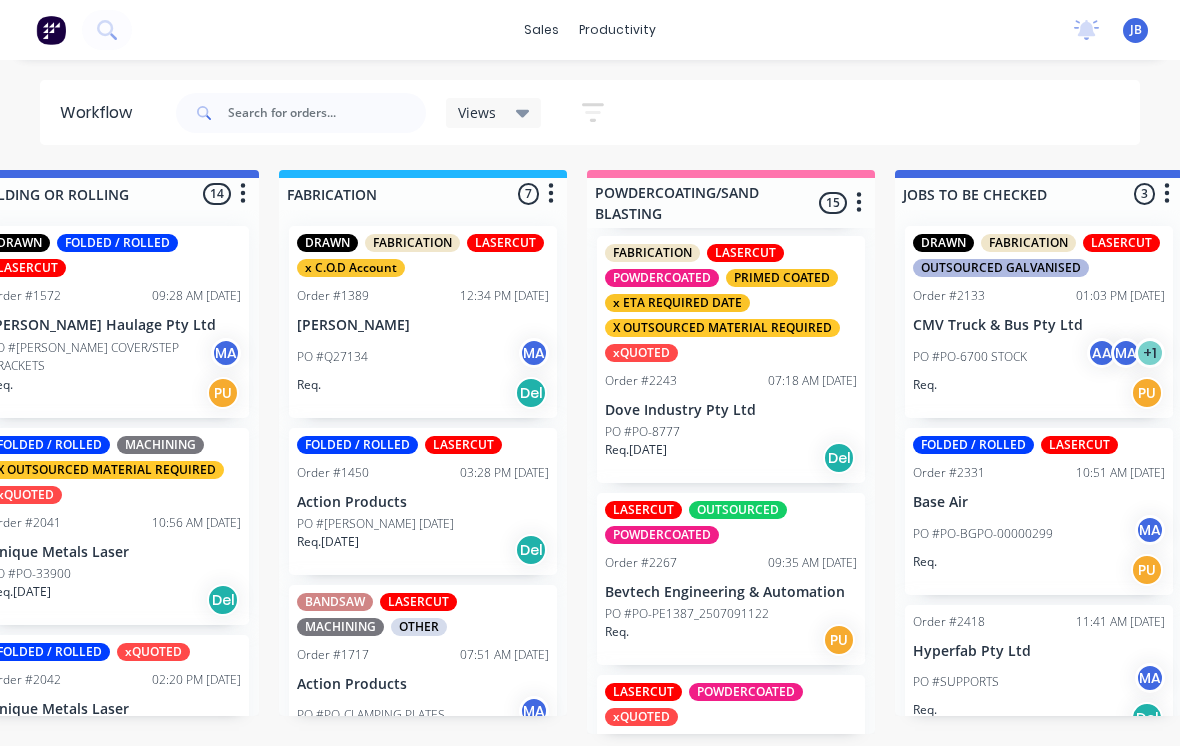 scroll, scrollTop: 940, scrollLeft: 0, axis: vertical 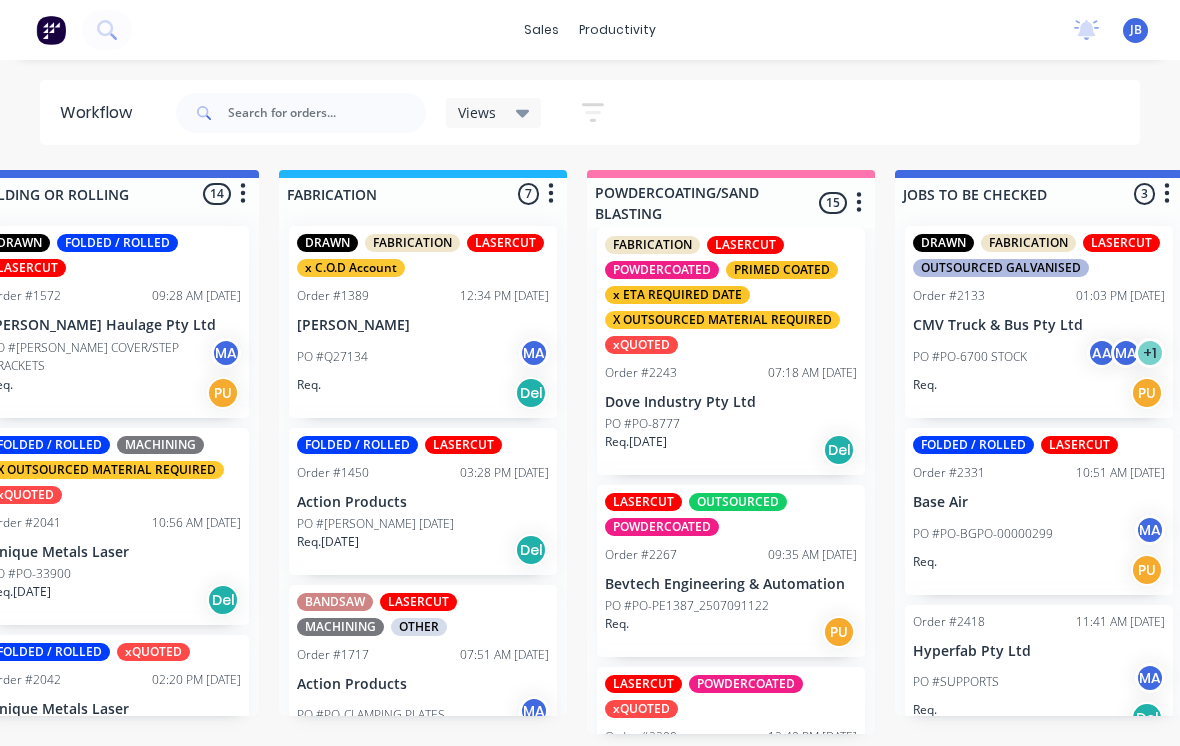 click on "PO #PO-8777" at bounding box center [731, 424] 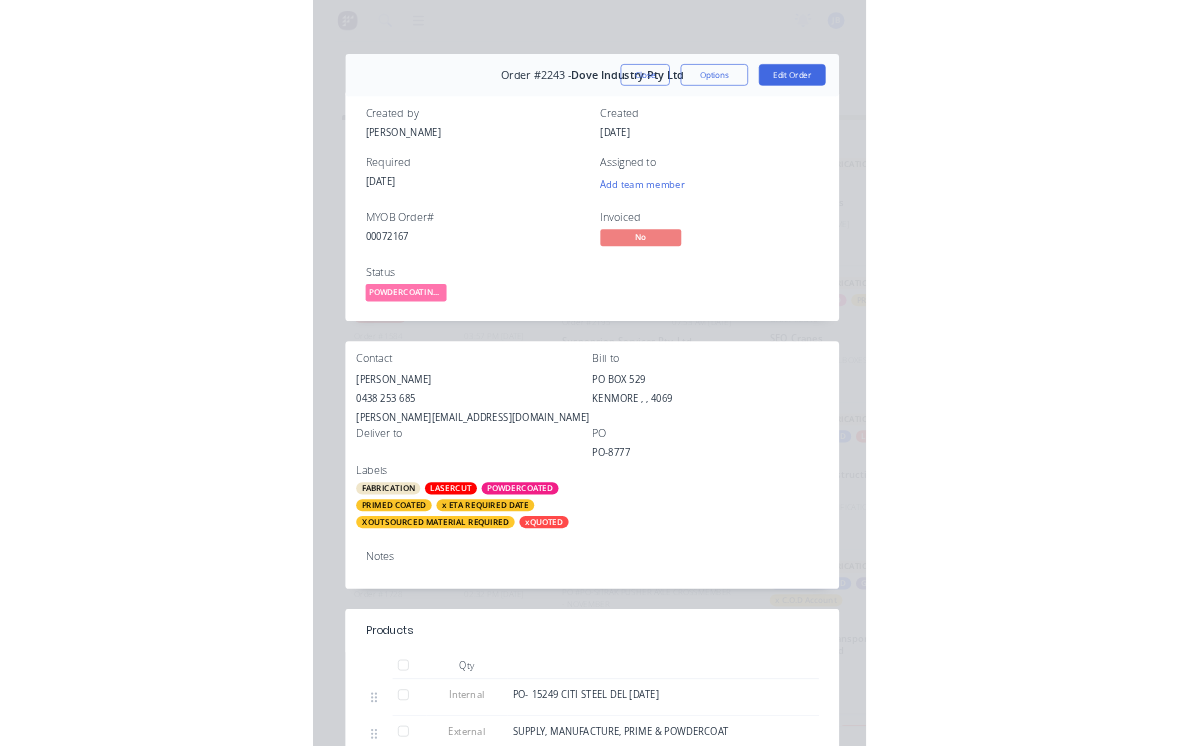 scroll, scrollTop: 0, scrollLeft: 1304, axis: horizontal 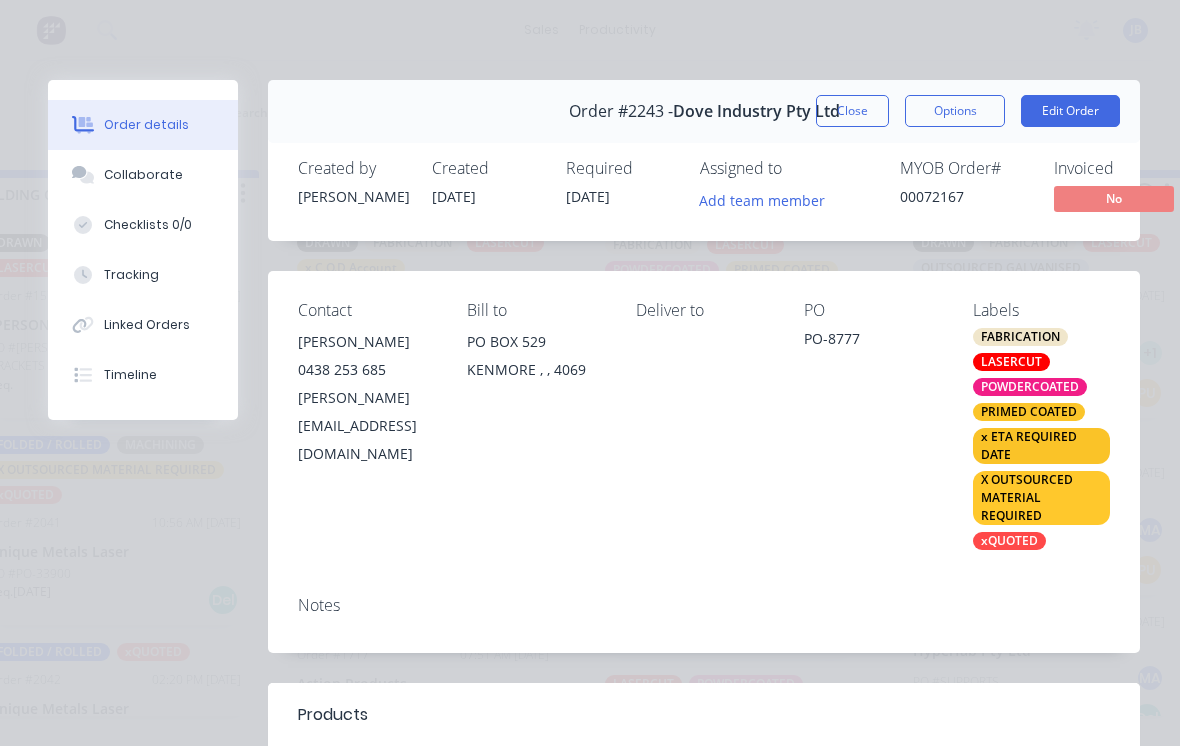 click on "Tracking" at bounding box center (143, 275) 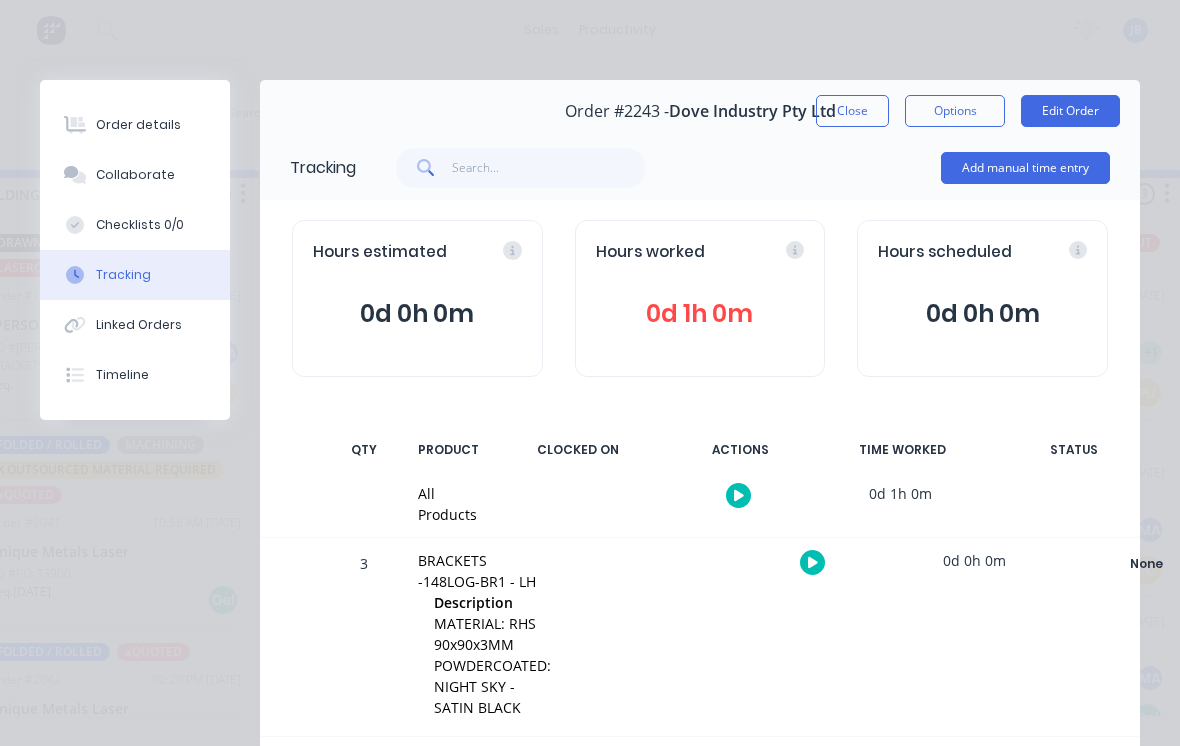 click on "Add manual time entry" at bounding box center [1025, 168] 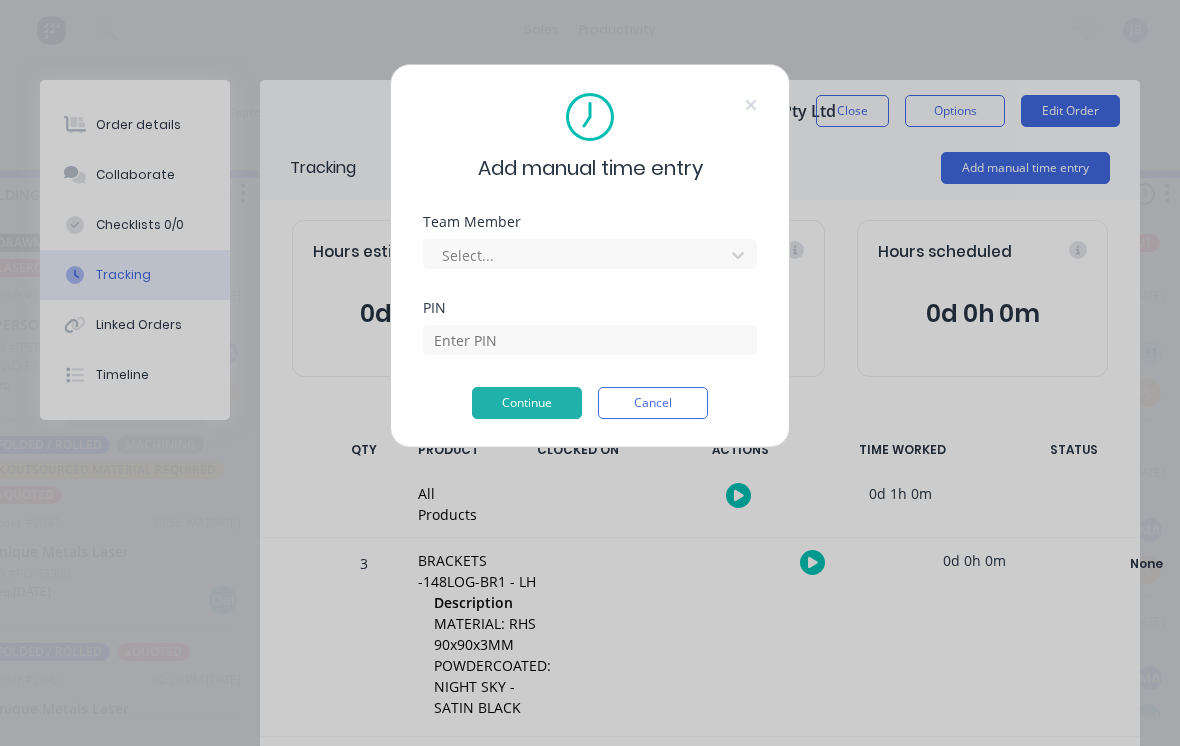 click on "Cancel" at bounding box center (653, 403) 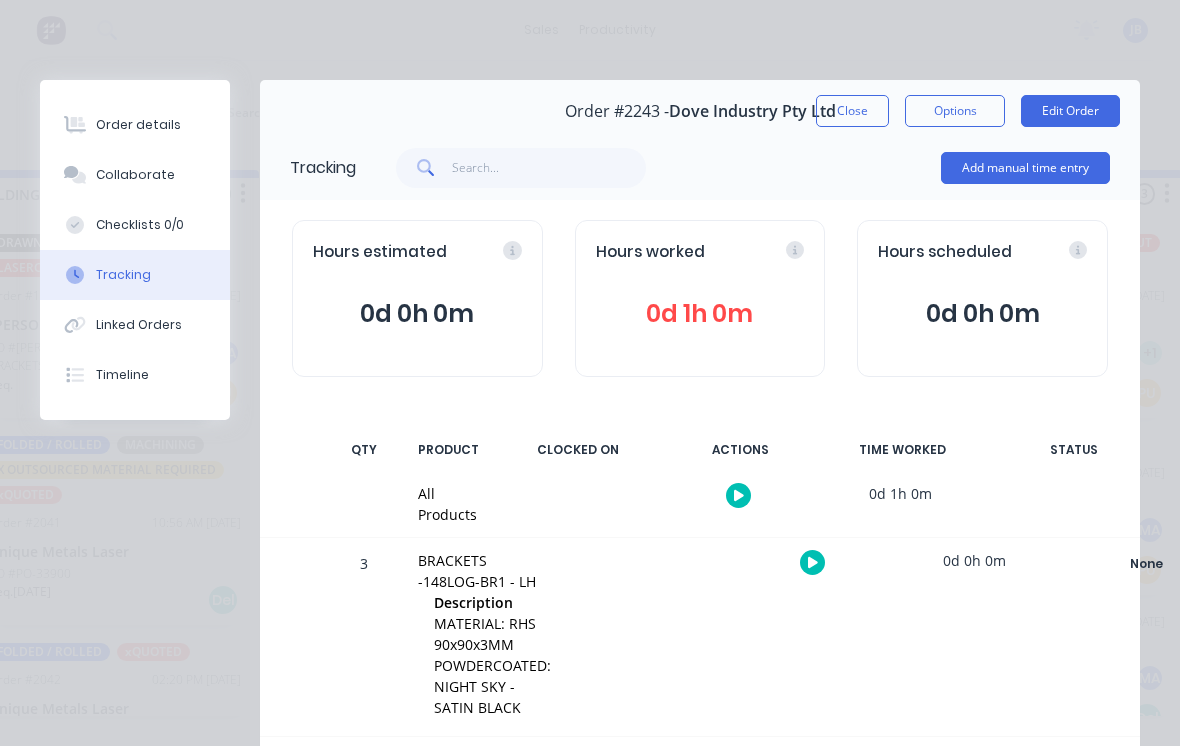 click on "0d 1h 0m" at bounding box center (700, 314) 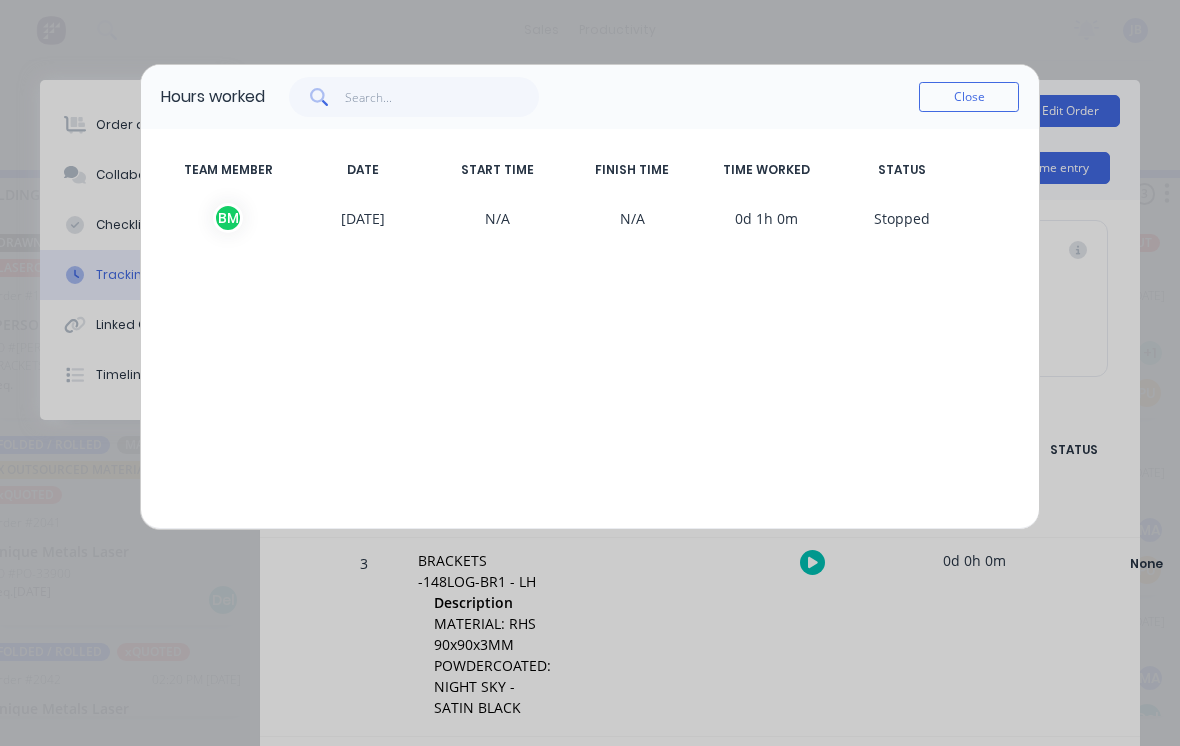 click on "B M" at bounding box center [228, 218] 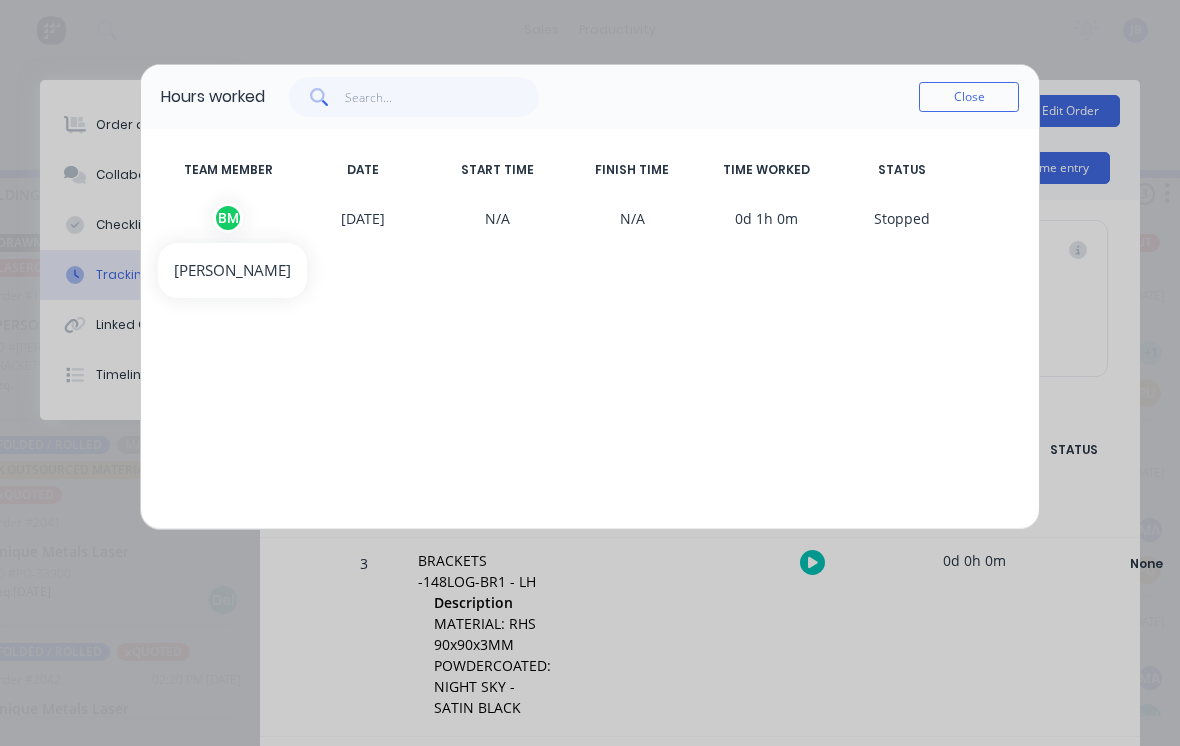 click on "Close" at bounding box center [969, 97] 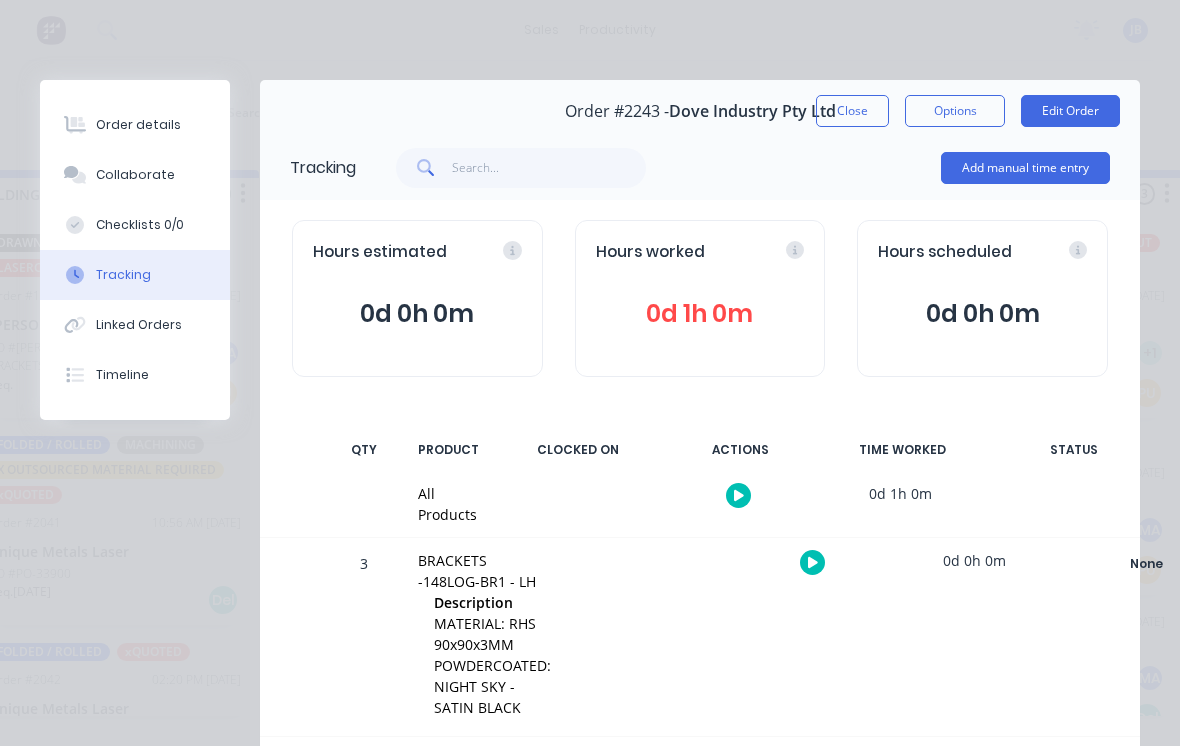 click on "Add manual time entry" at bounding box center (1025, 168) 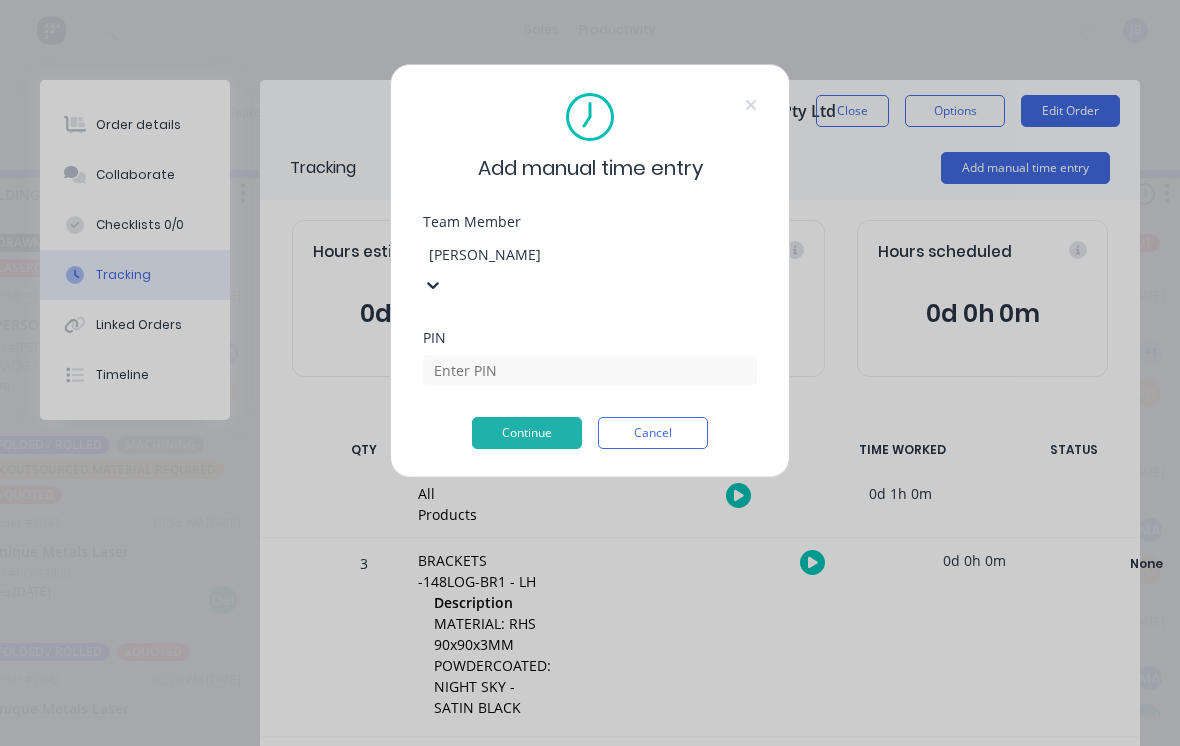 type on "[PERSON_NAME]" 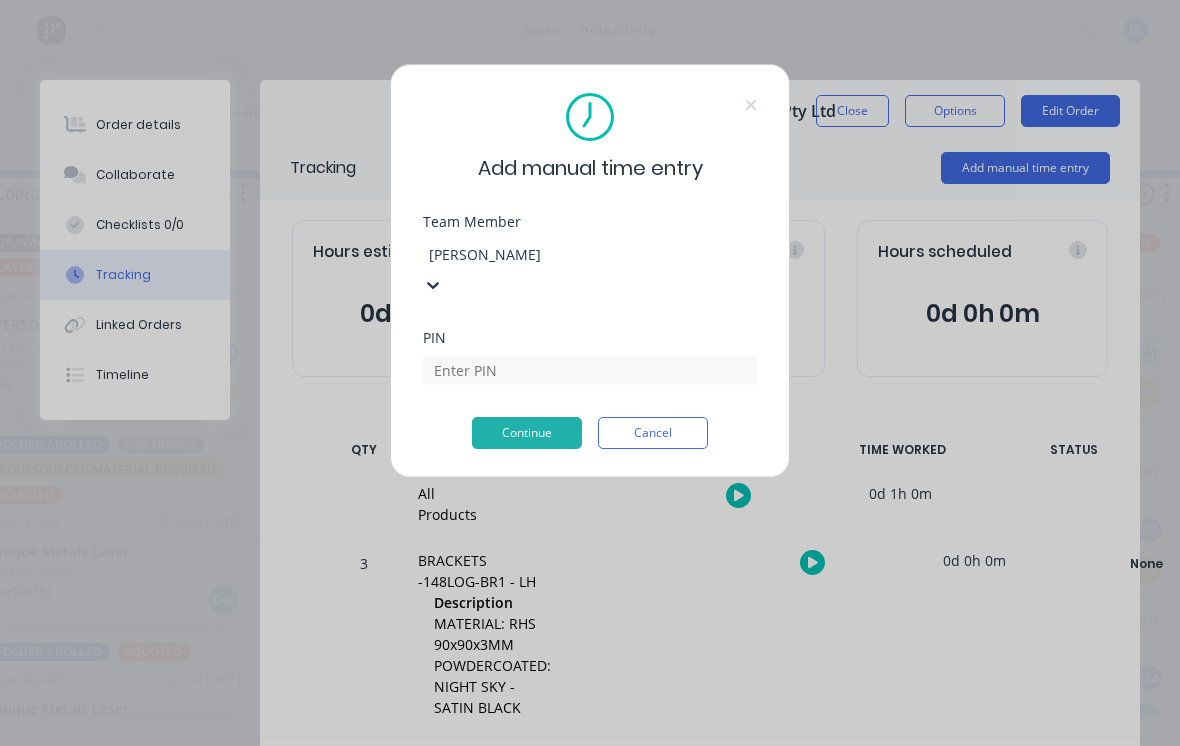 type 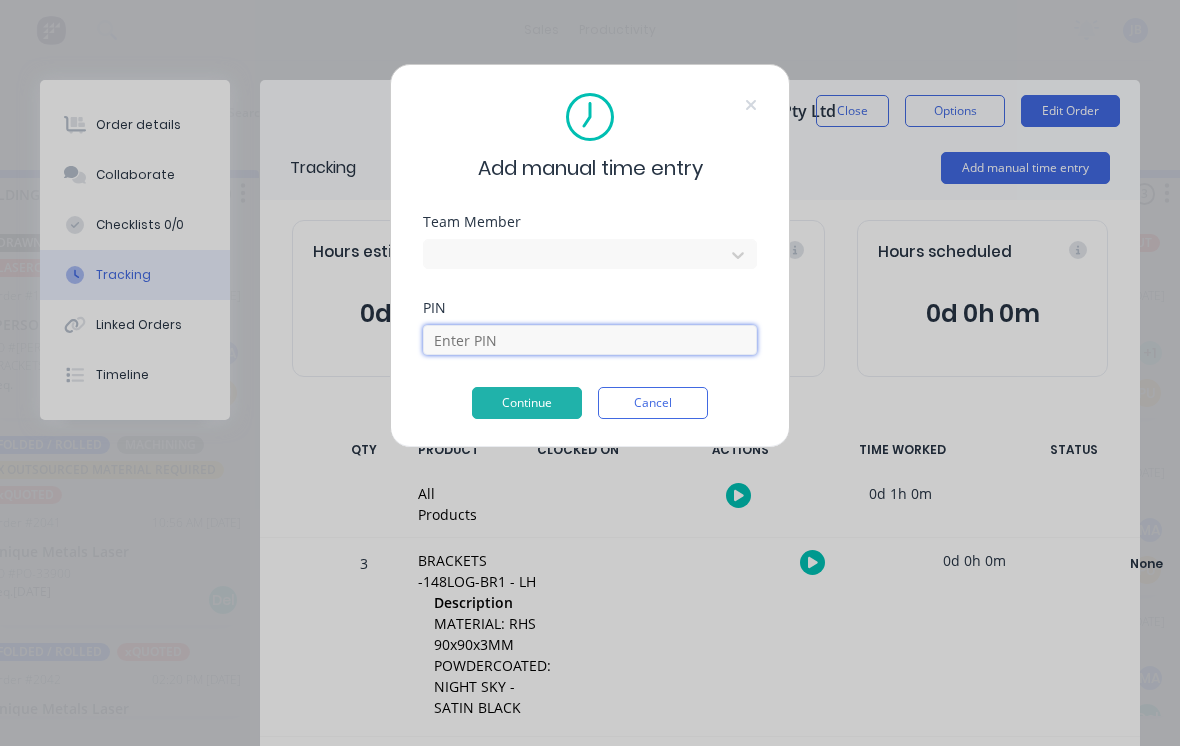 click at bounding box center (590, 340) 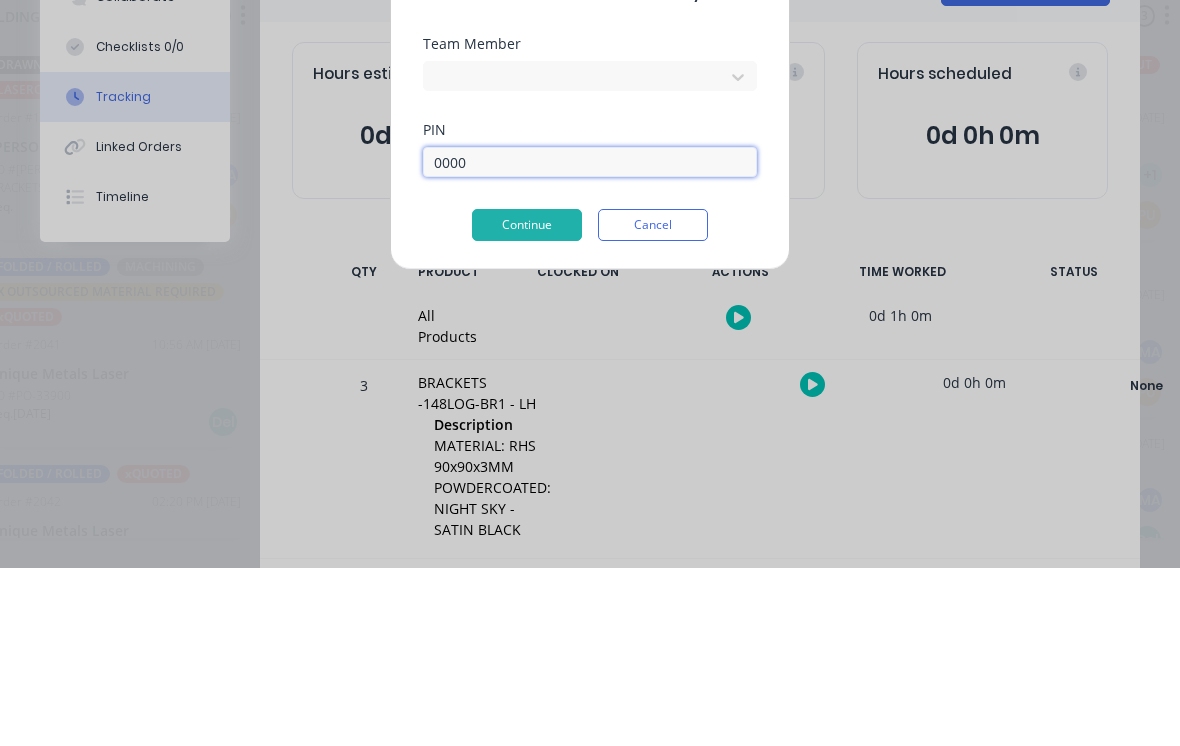 type on "0000" 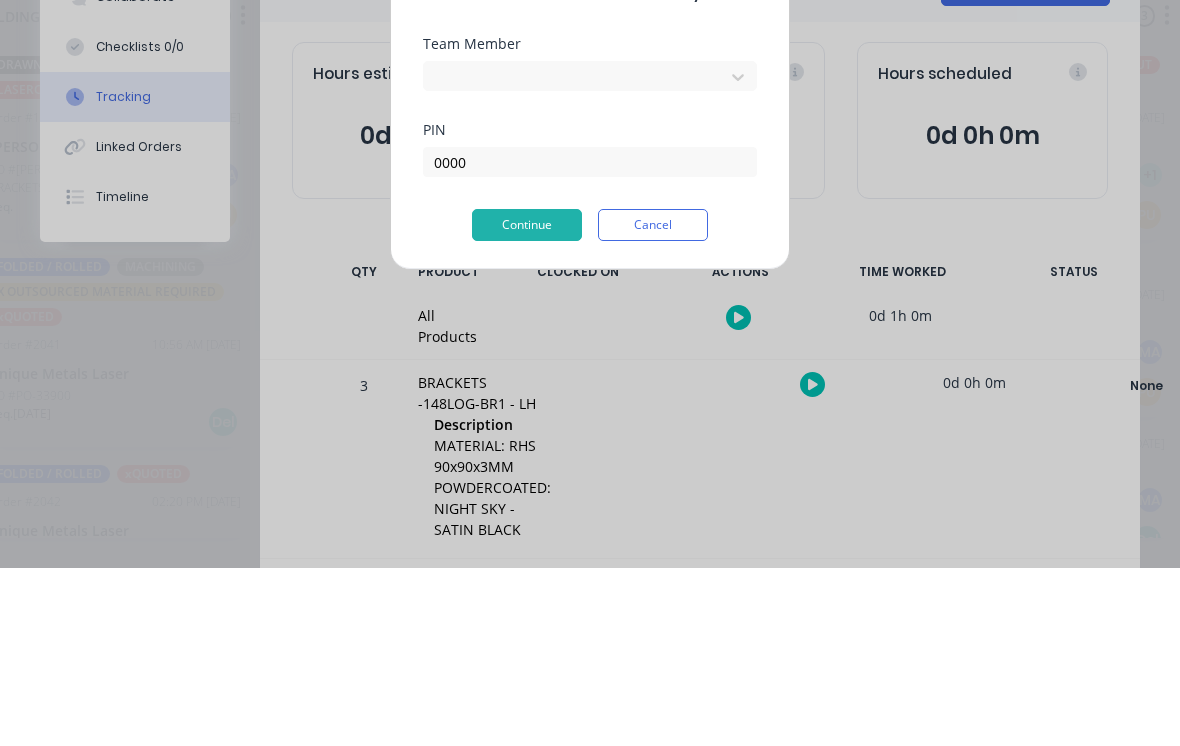 click on "Continue" at bounding box center (527, 403) 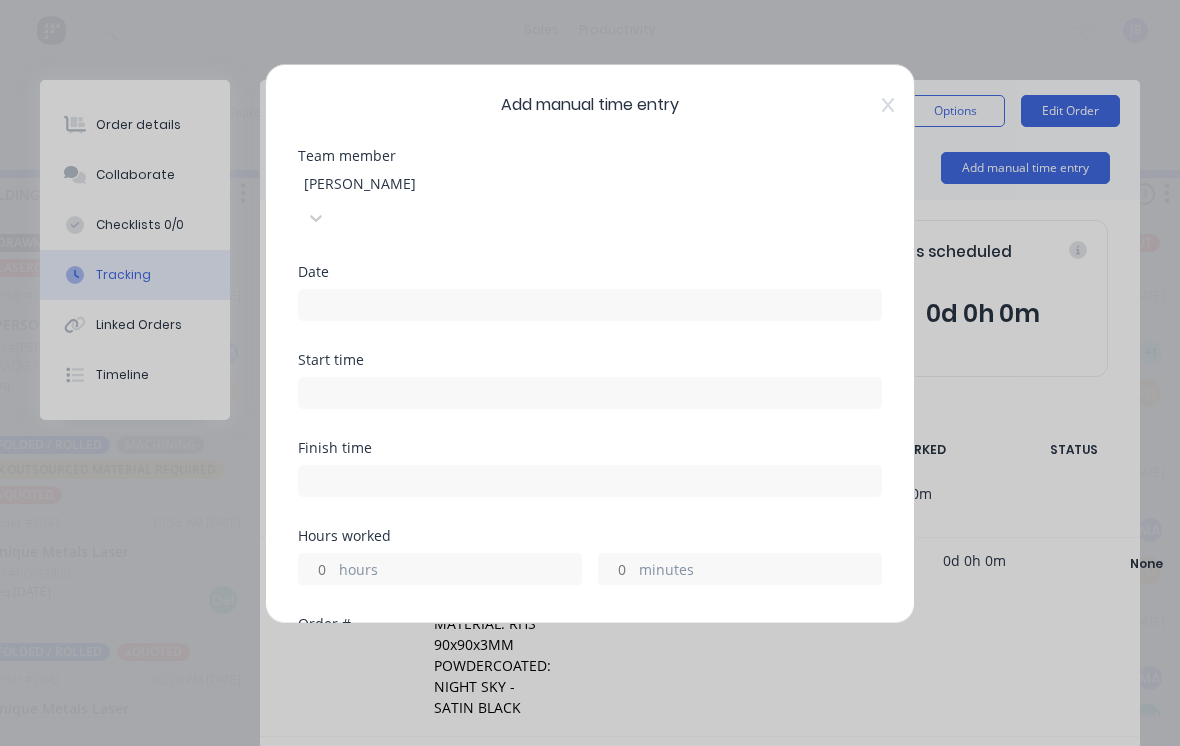 click at bounding box center [590, 305] 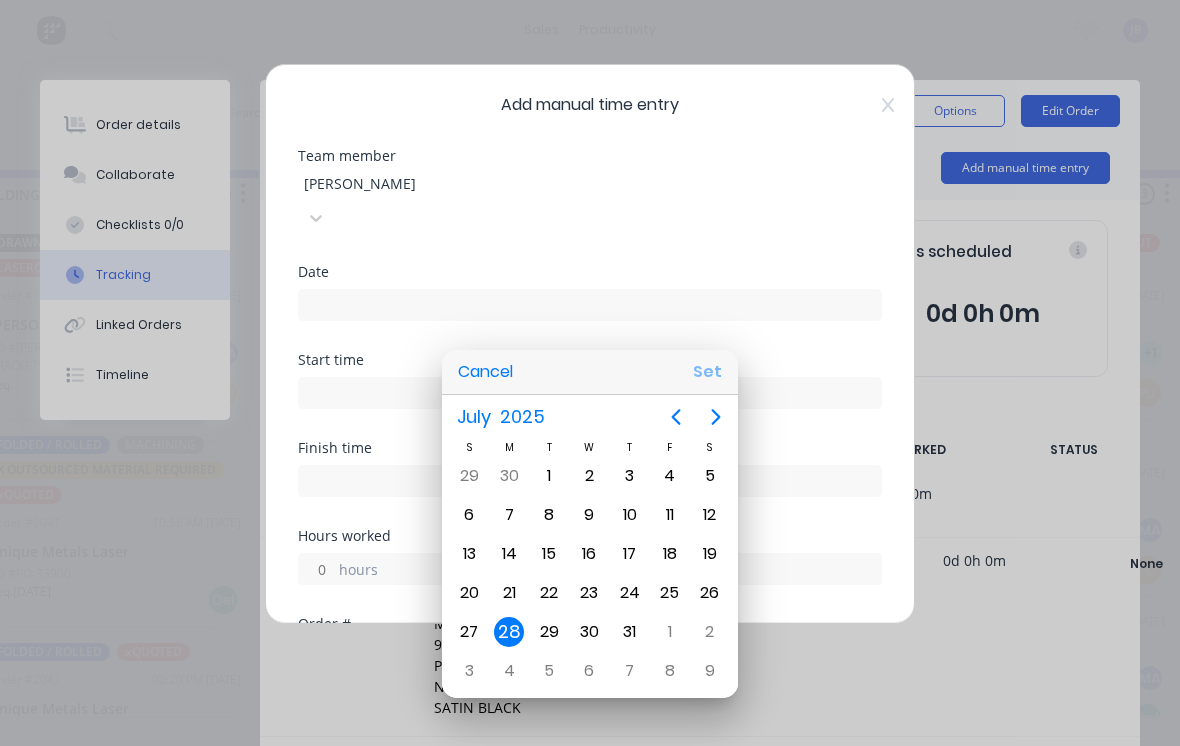 click on "Set" at bounding box center [707, 372] 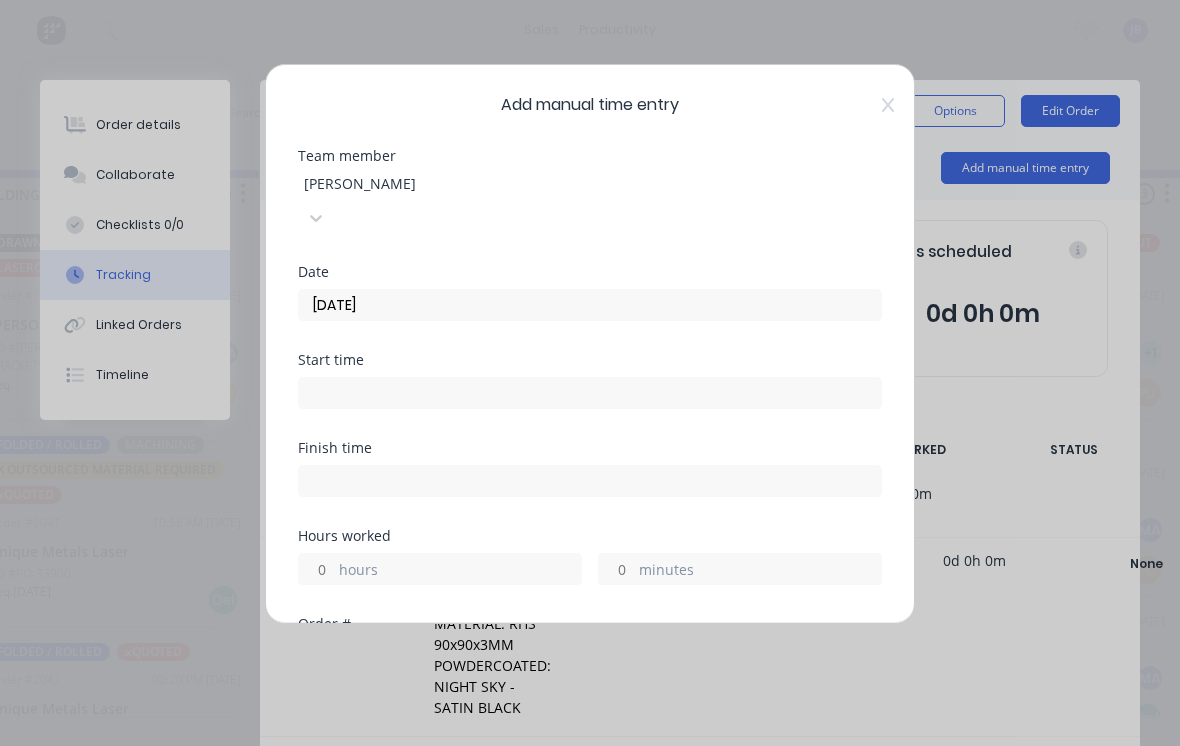 click on "hours" at bounding box center [316, 569] 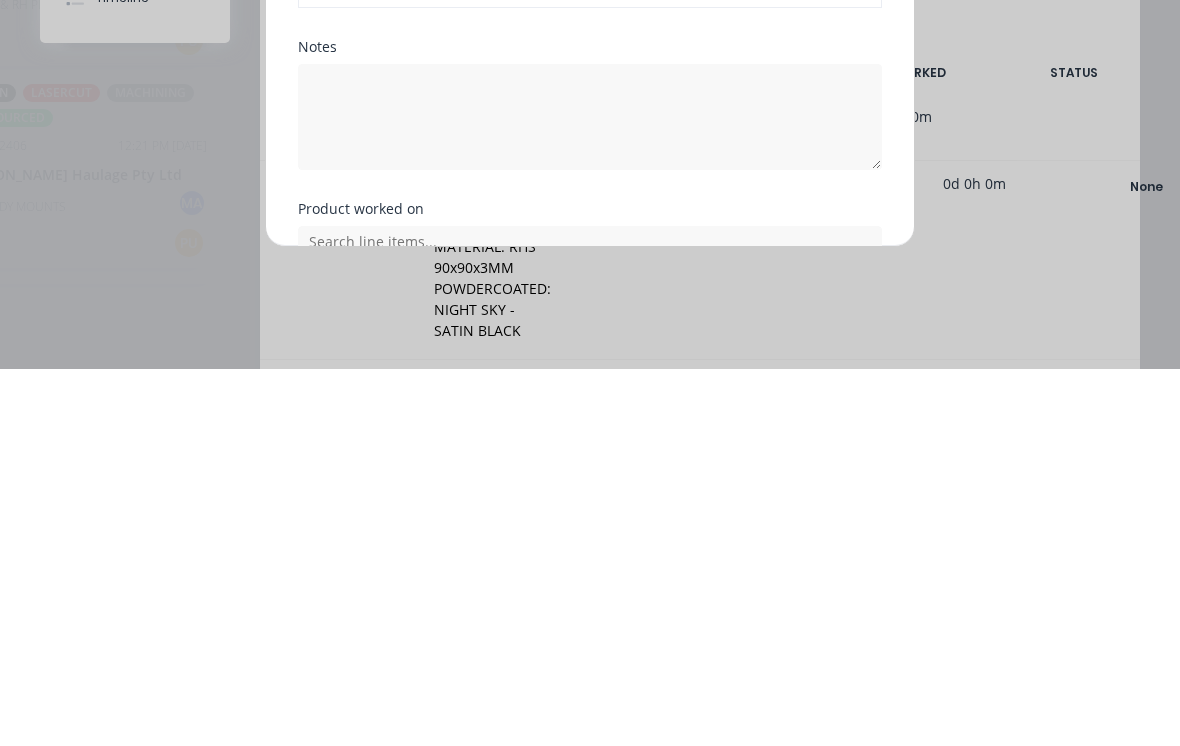 scroll, scrollTop: 372, scrollLeft: 0, axis: vertical 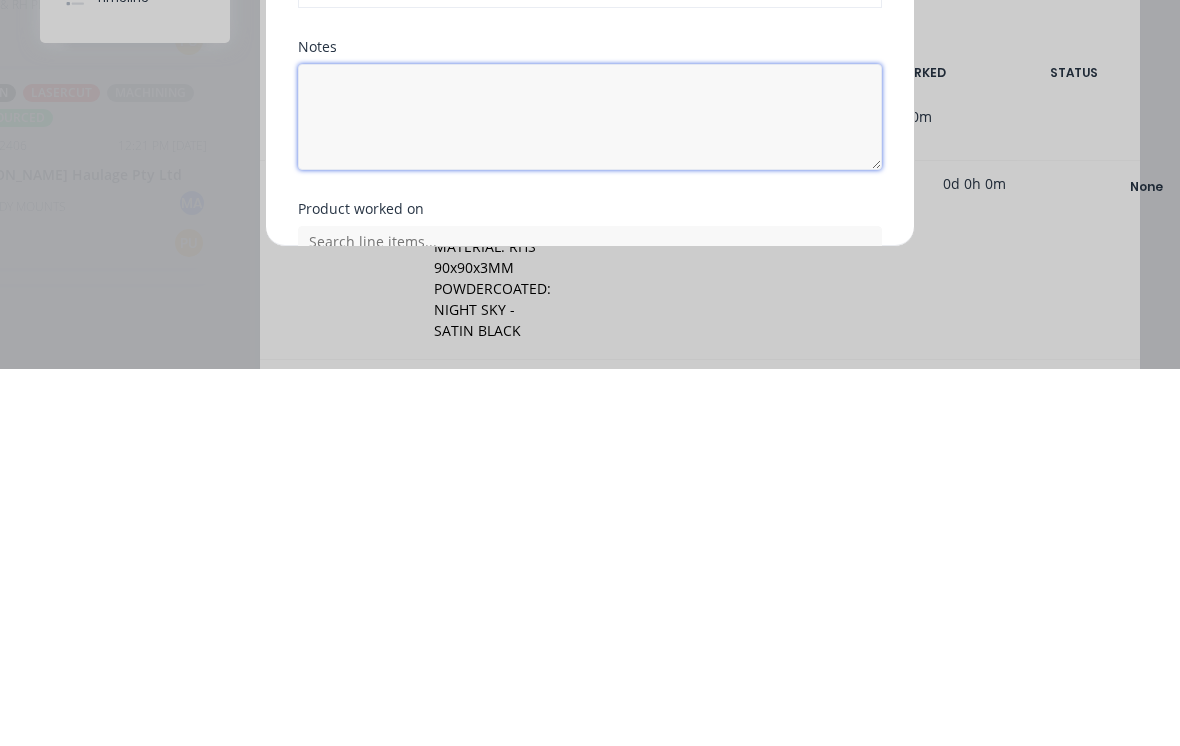 click at bounding box center [590, 494] 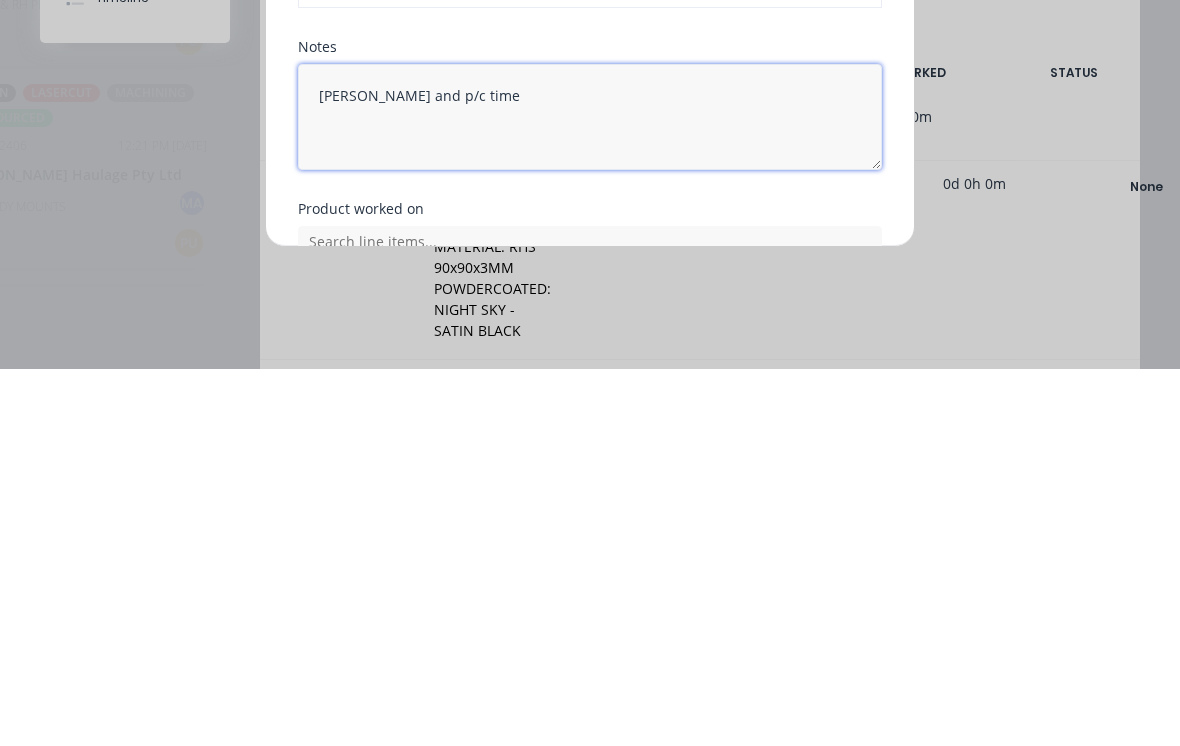click on "[PERSON_NAME] and p/c time" at bounding box center [590, 494] 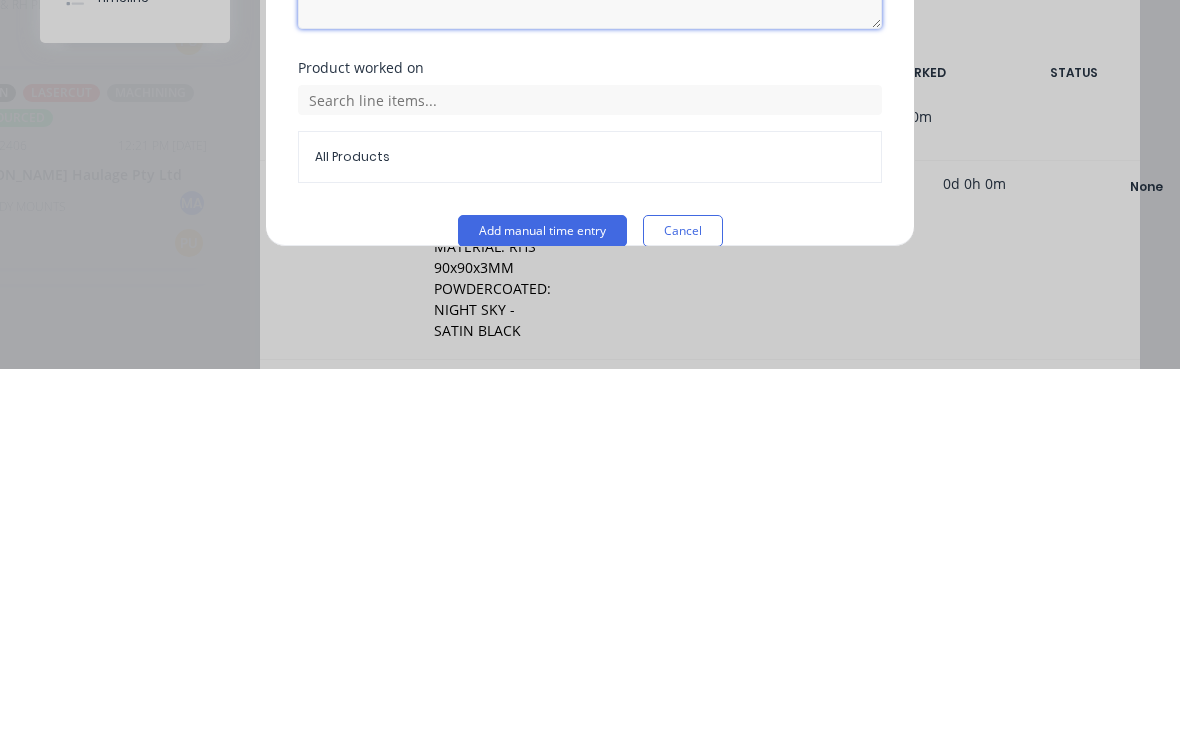 scroll, scrollTop: 512, scrollLeft: 0, axis: vertical 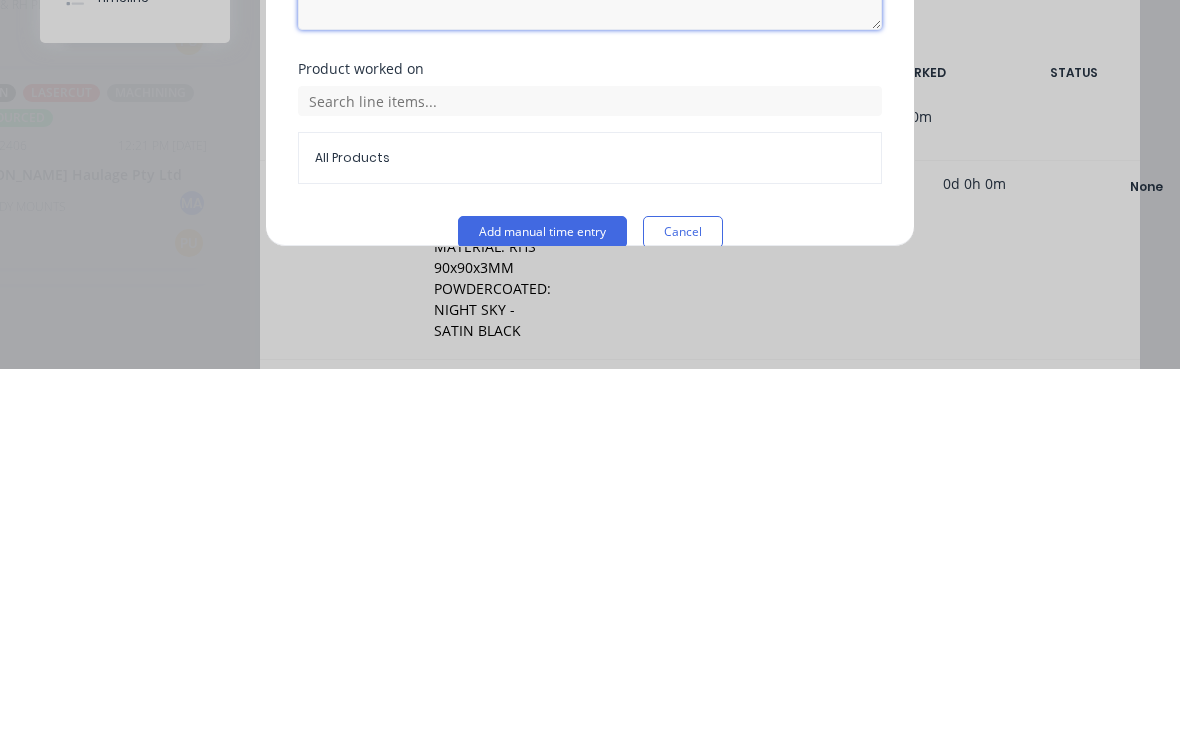 type on "[PERSON_NAME] and p/c time" 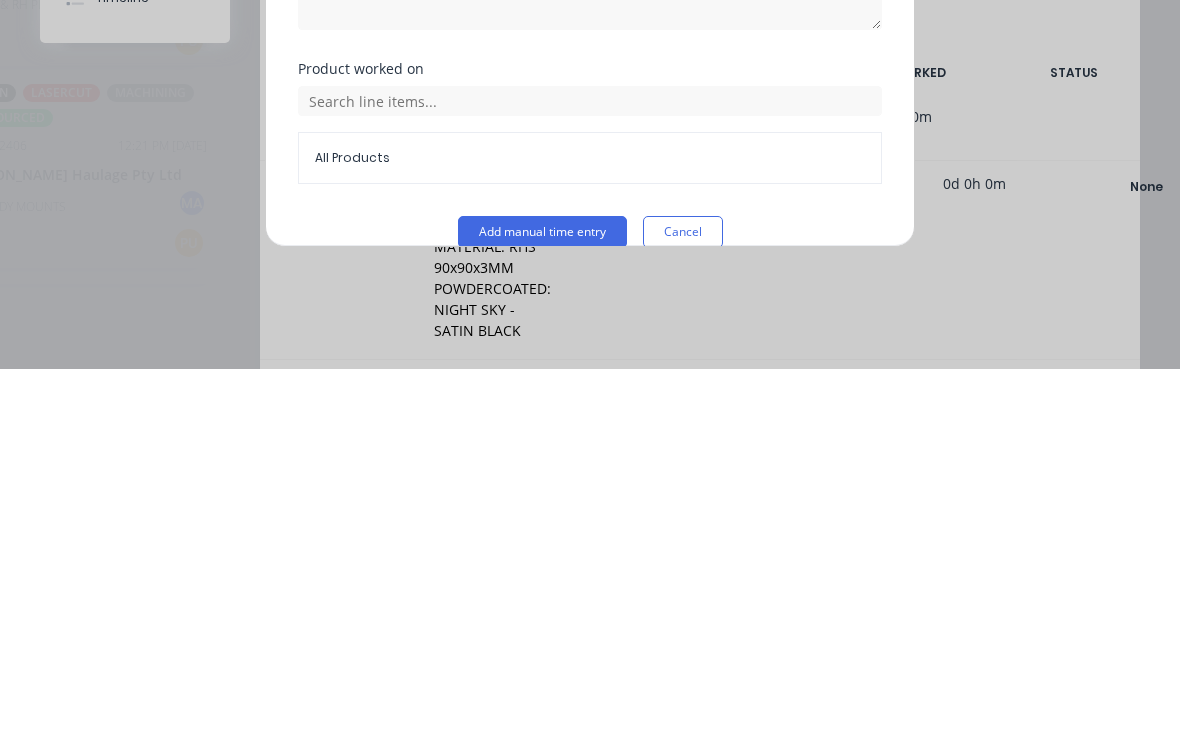 click on "Add manual time entry" at bounding box center [542, 609] 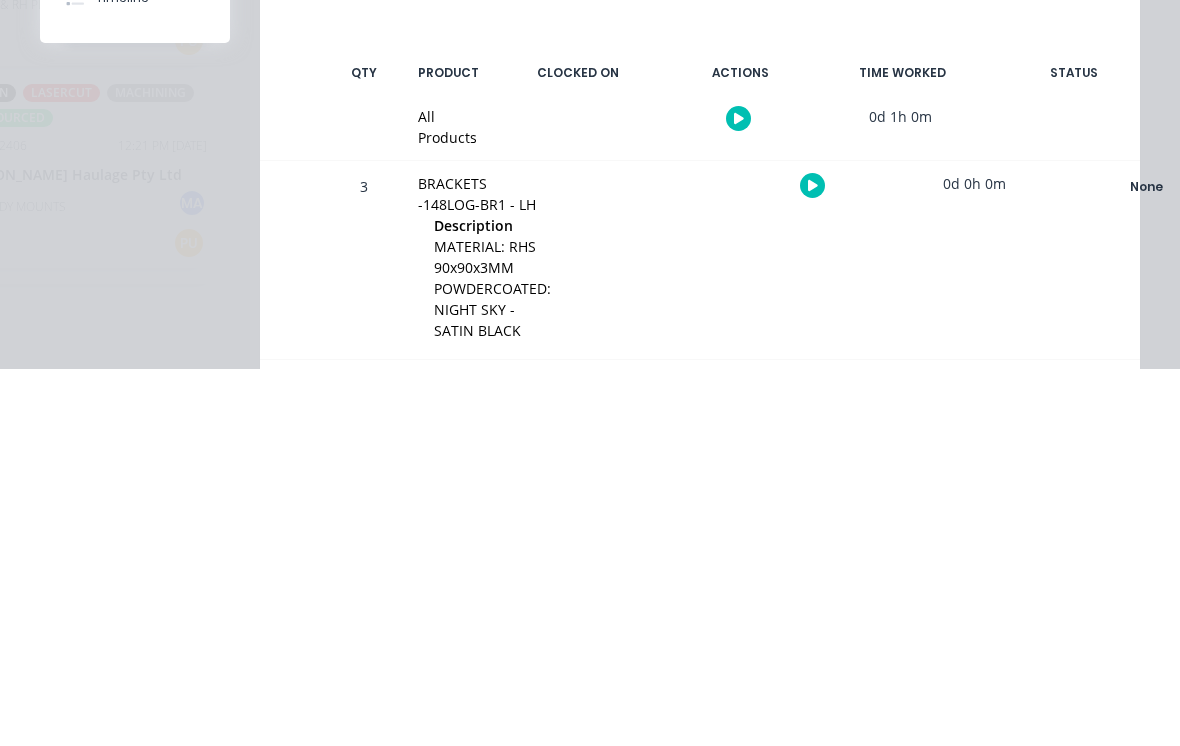 scroll, scrollTop: 19, scrollLeft: 1031, axis: both 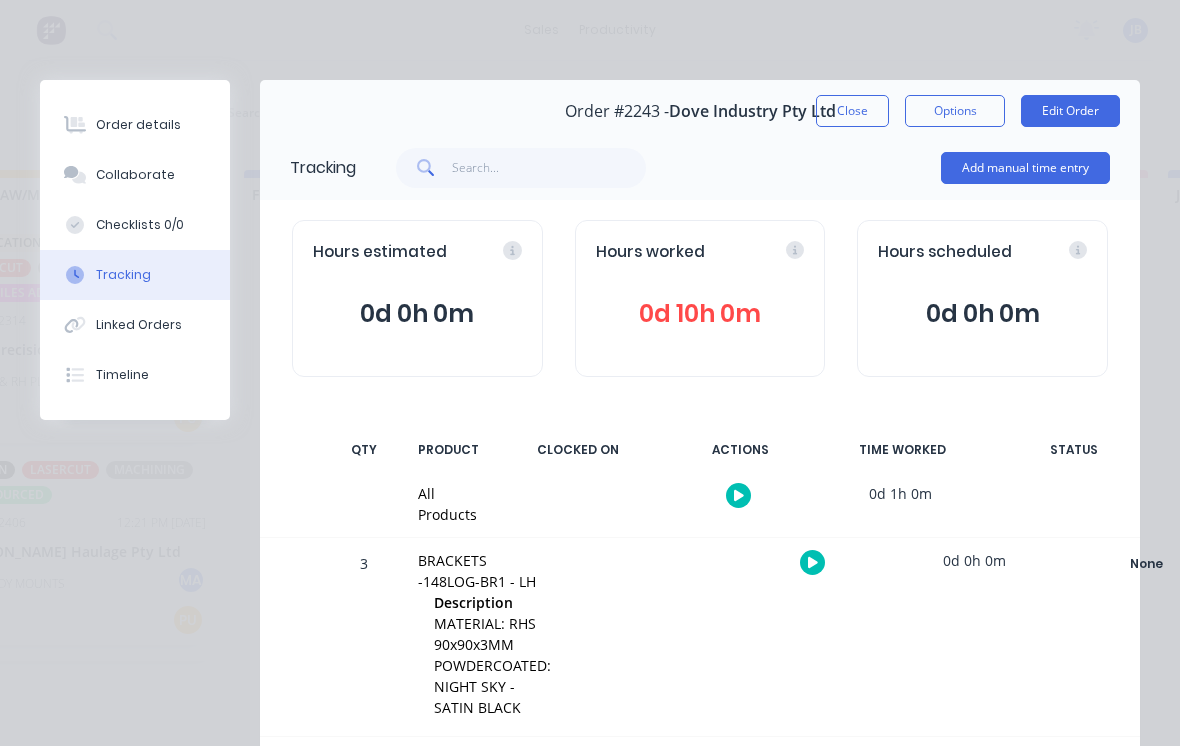 click on "Close" at bounding box center (852, 111) 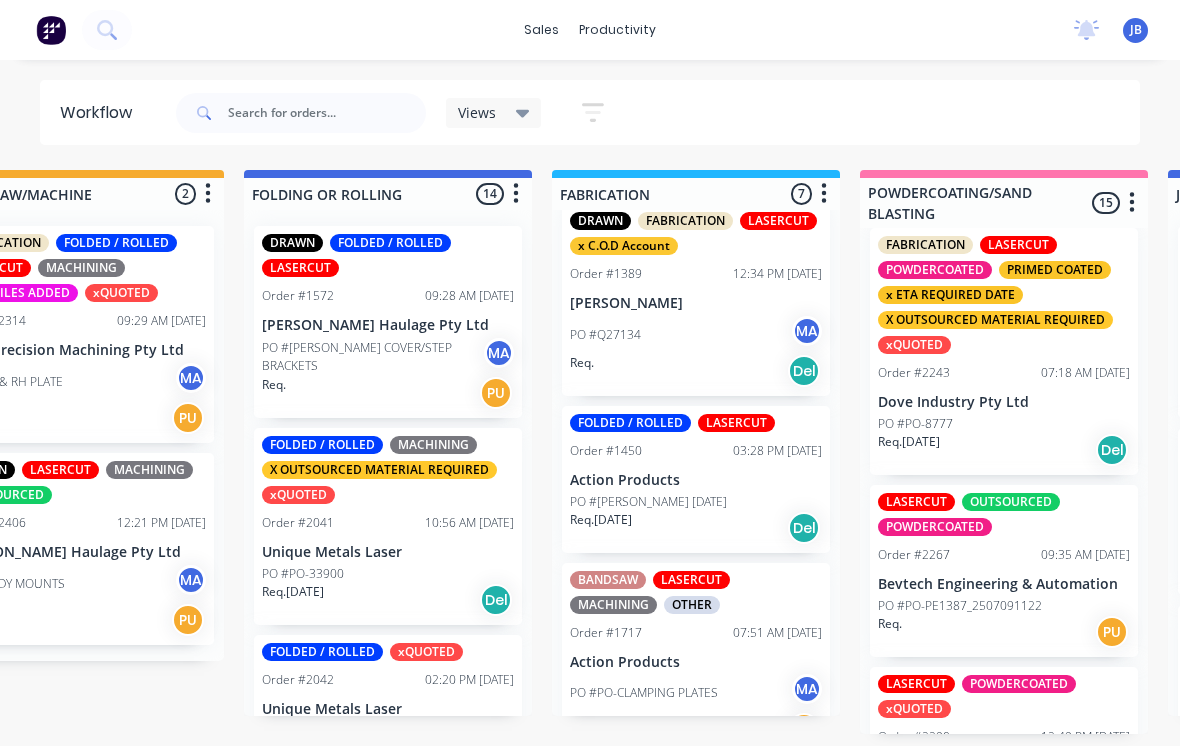 scroll, scrollTop: 8, scrollLeft: 0, axis: vertical 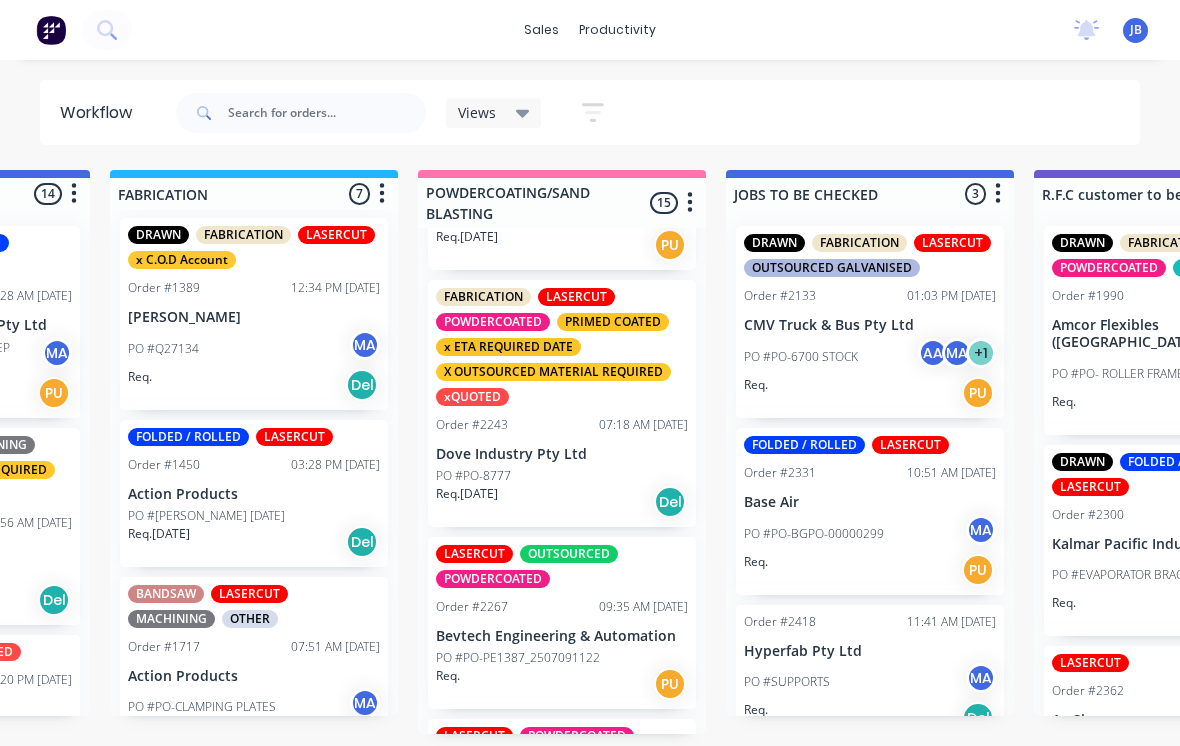 click on "PO #PO-8777" at bounding box center (562, 476) 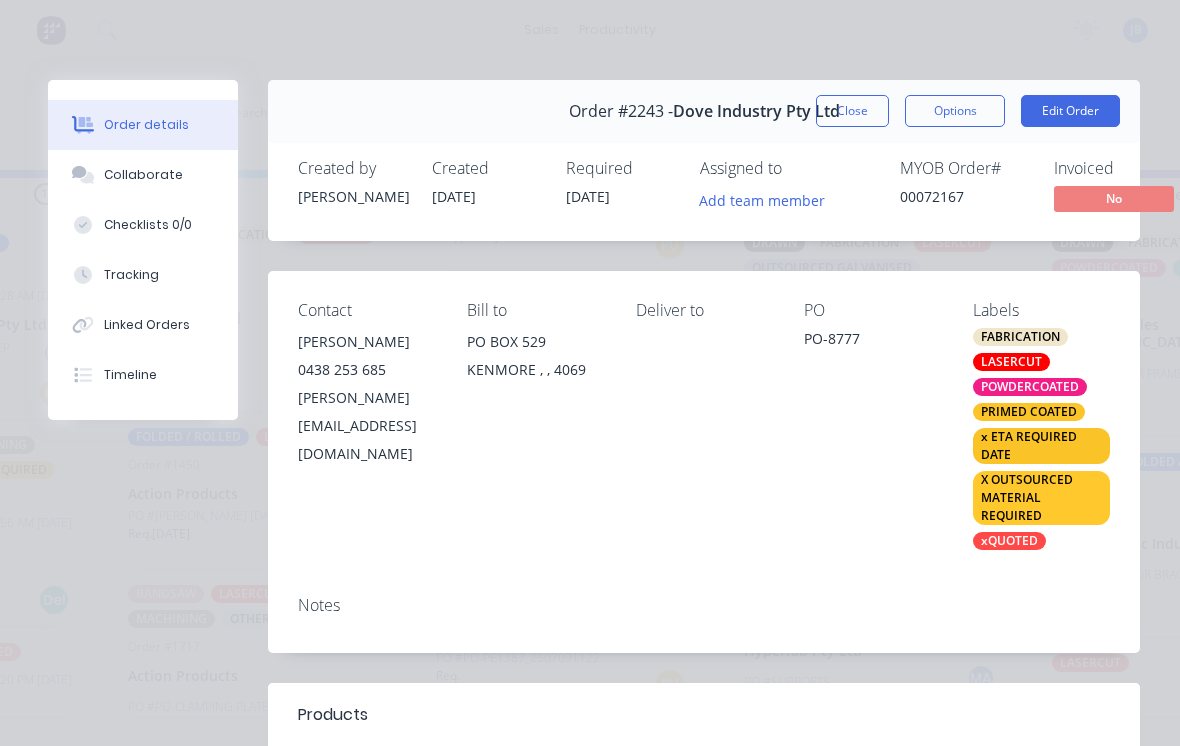 click on "Collaborate" at bounding box center [143, 175] 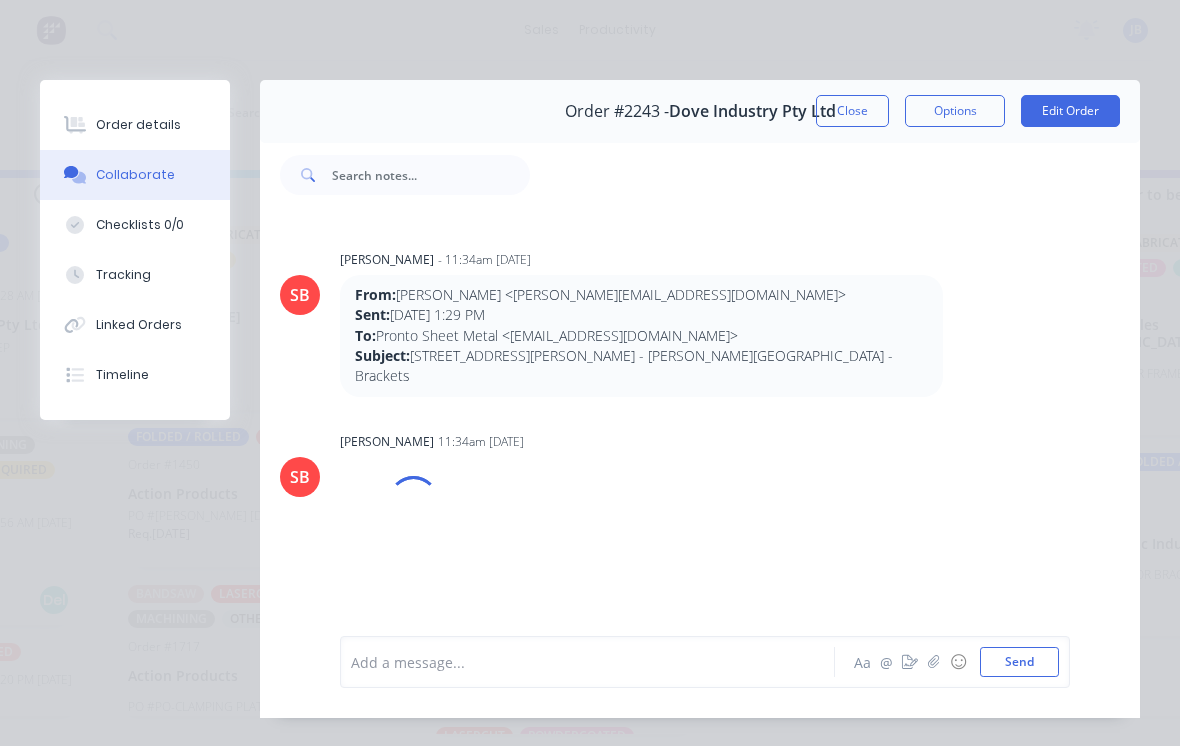 scroll, scrollTop: 1464, scrollLeft: 0, axis: vertical 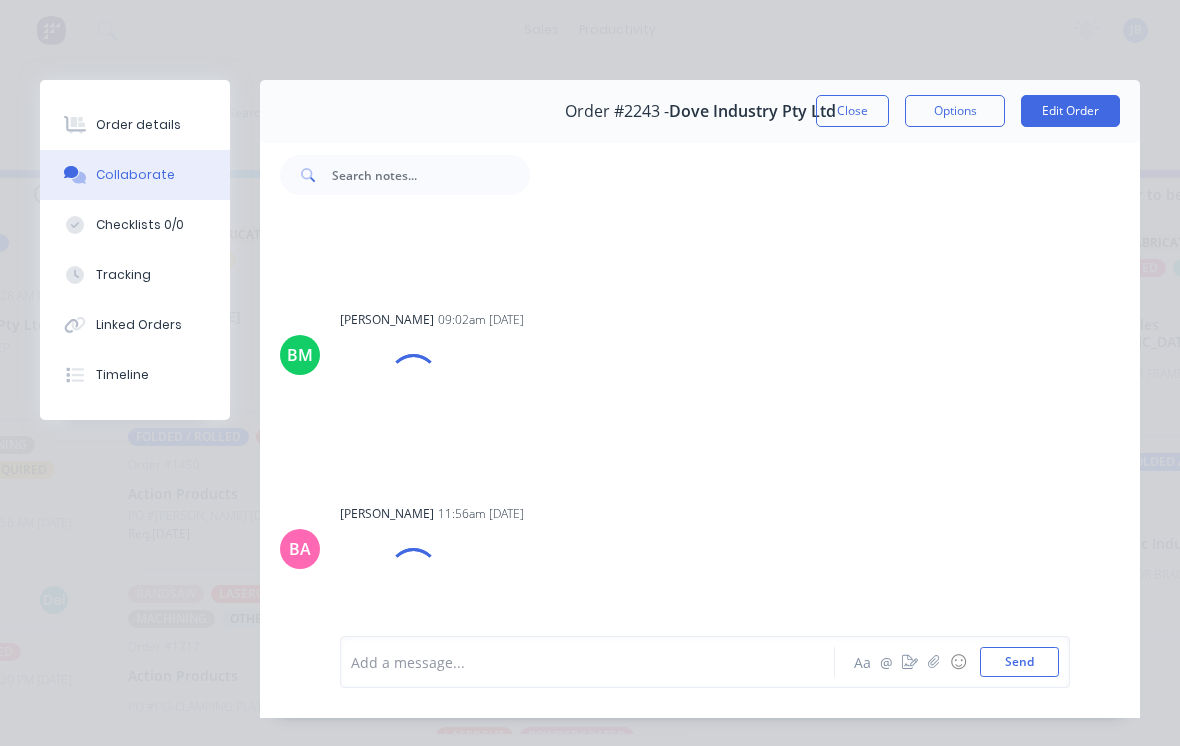 click at bounding box center [593, 662] 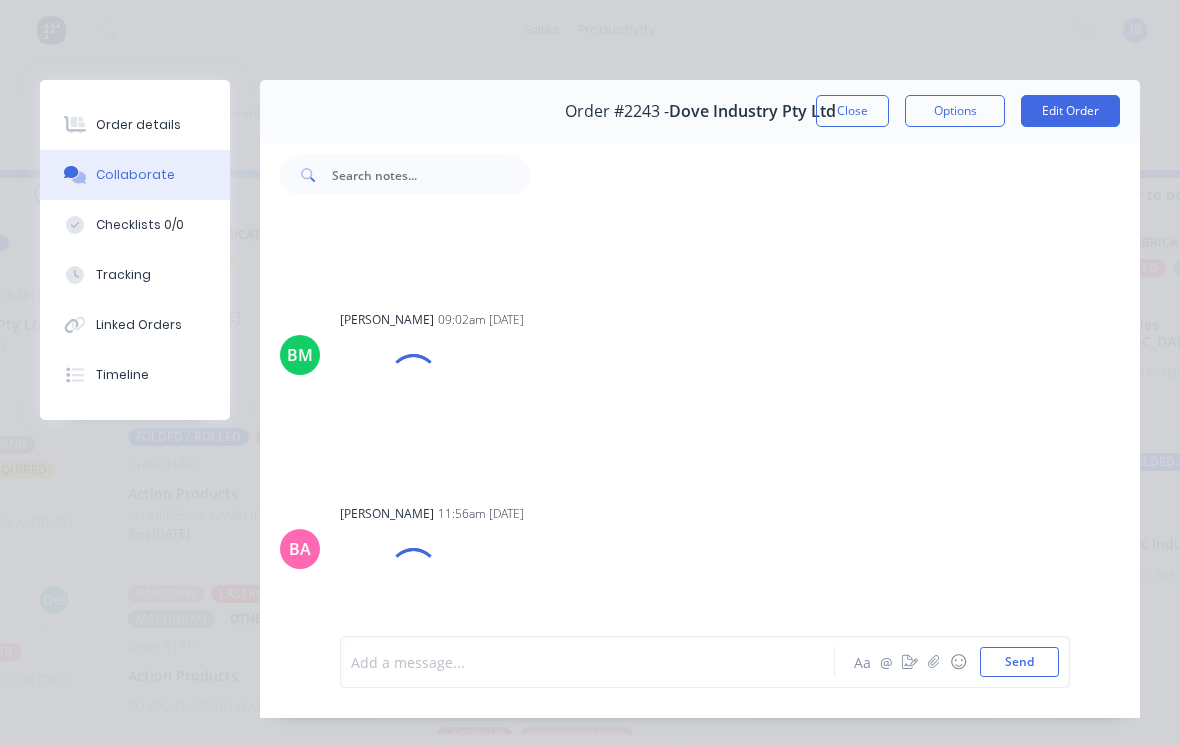 scroll, scrollTop: 19, scrollLeft: 1476, axis: both 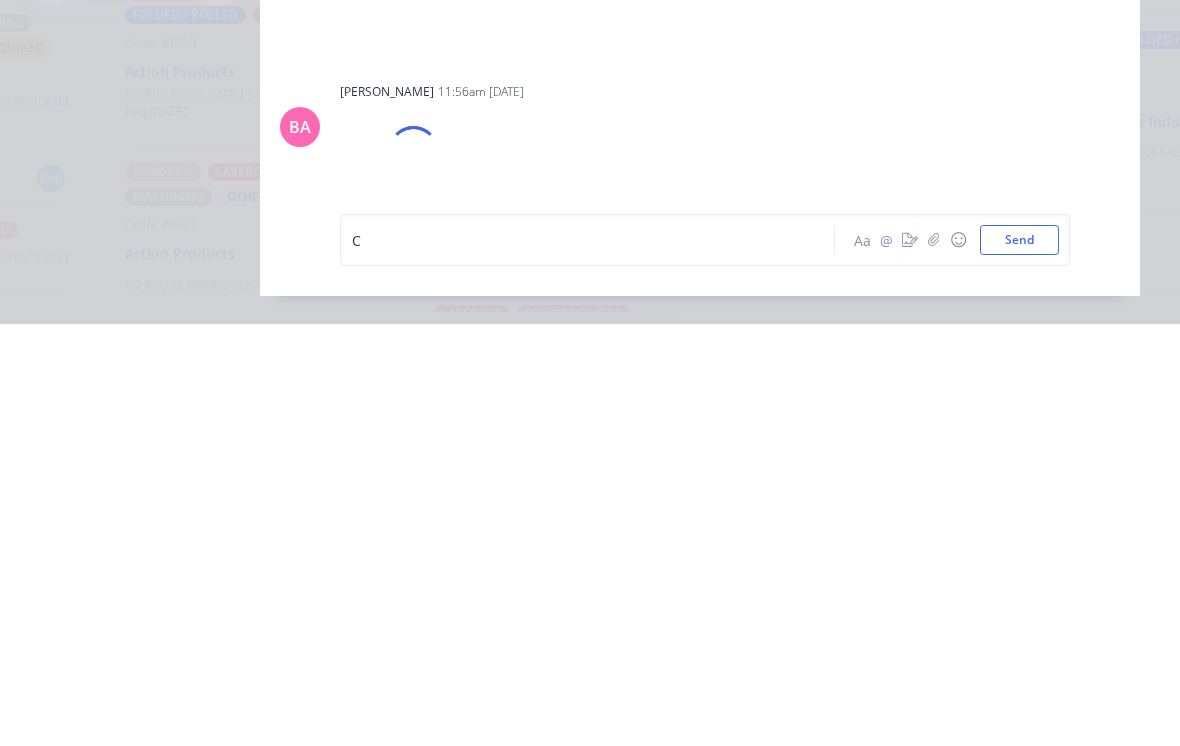 type 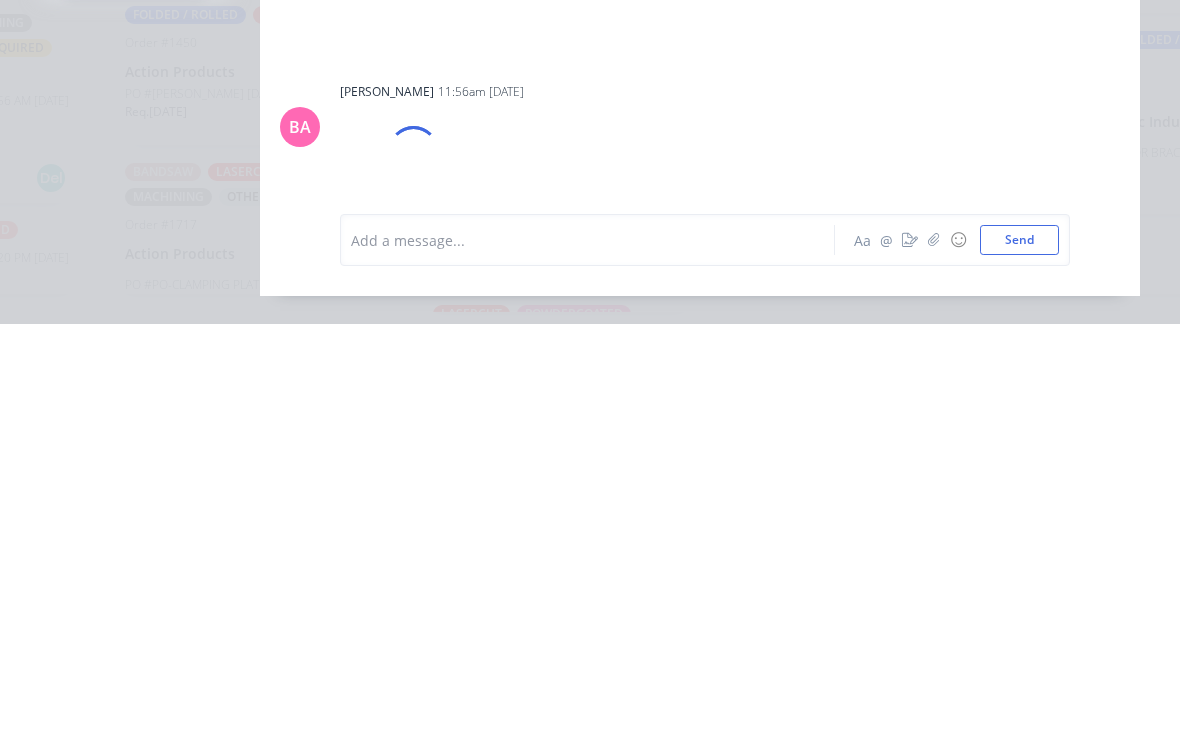 scroll, scrollTop: 1562, scrollLeft: 0, axis: vertical 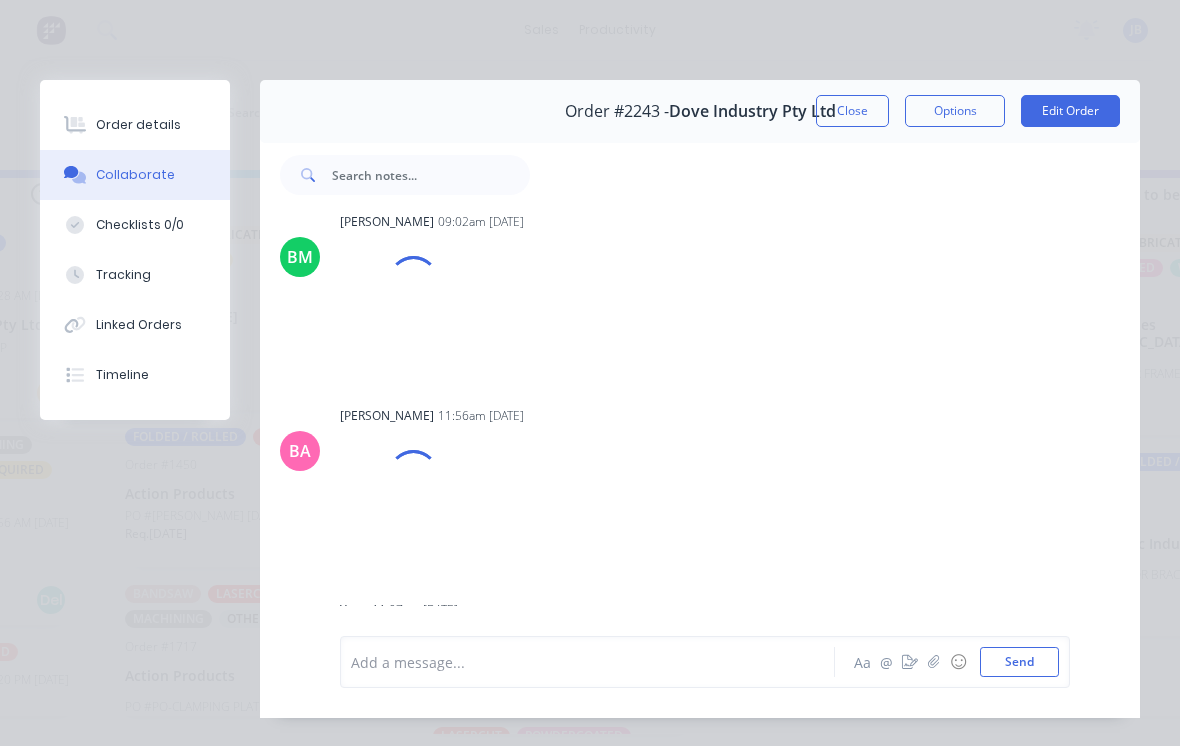 click on "Close" at bounding box center [852, 111] 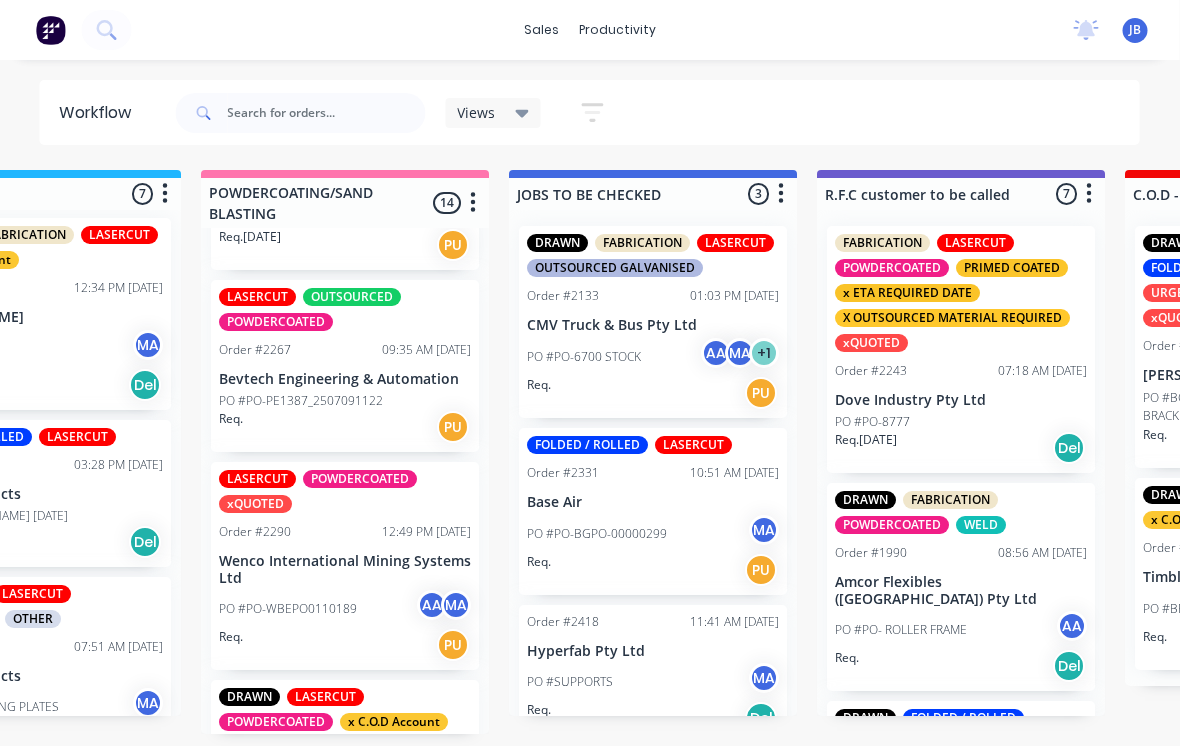 scroll, scrollTop: 19, scrollLeft: 1685, axis: both 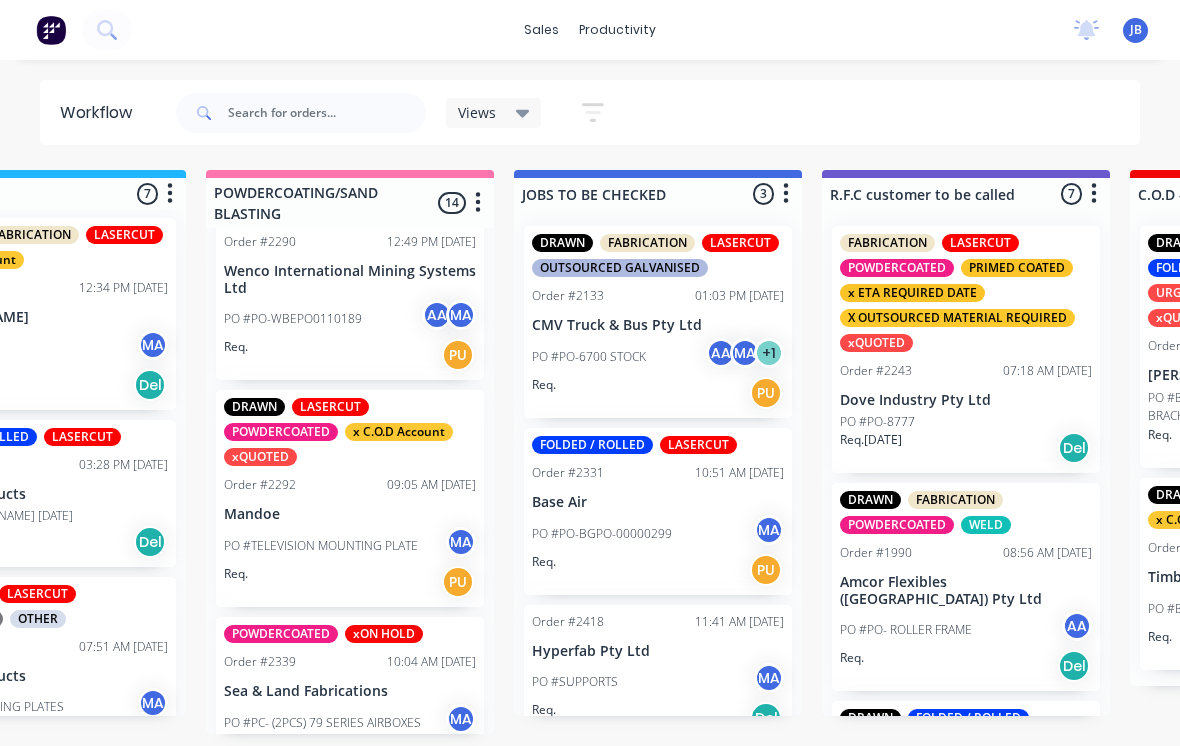 click on "Mandoe" at bounding box center [350, 514] 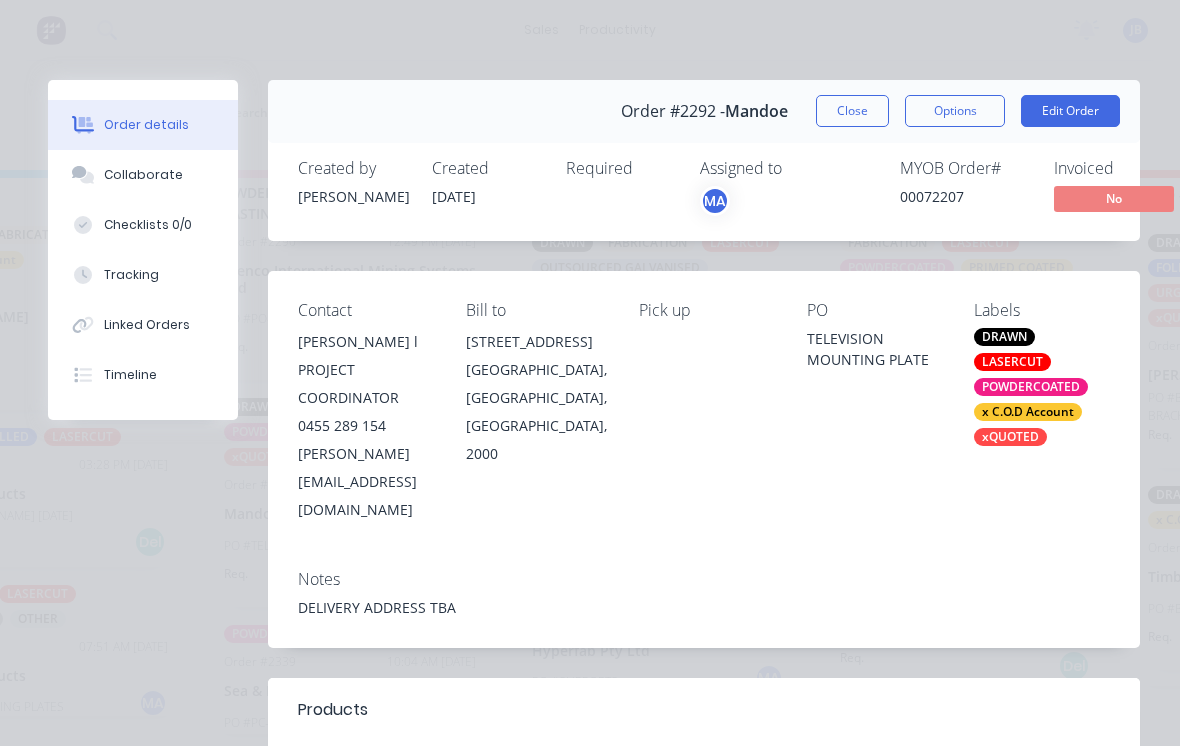 click on "Collaborate" at bounding box center (143, 175) 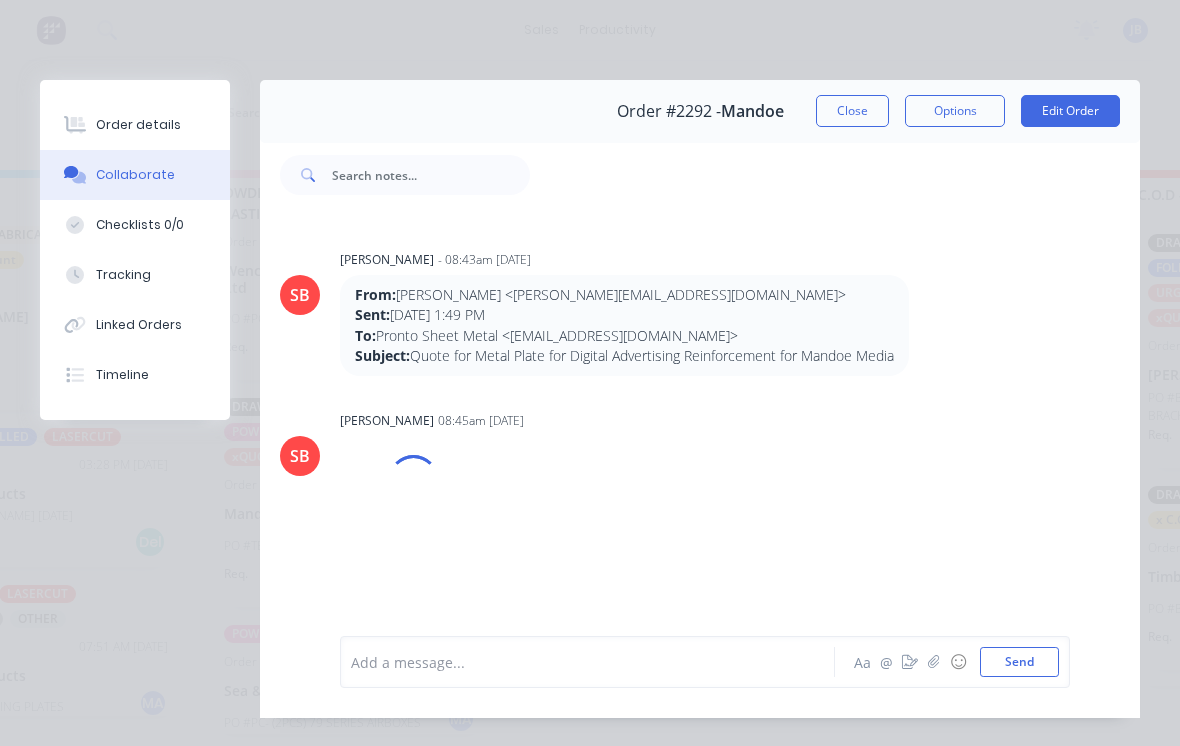 scroll, scrollTop: 1188, scrollLeft: 0, axis: vertical 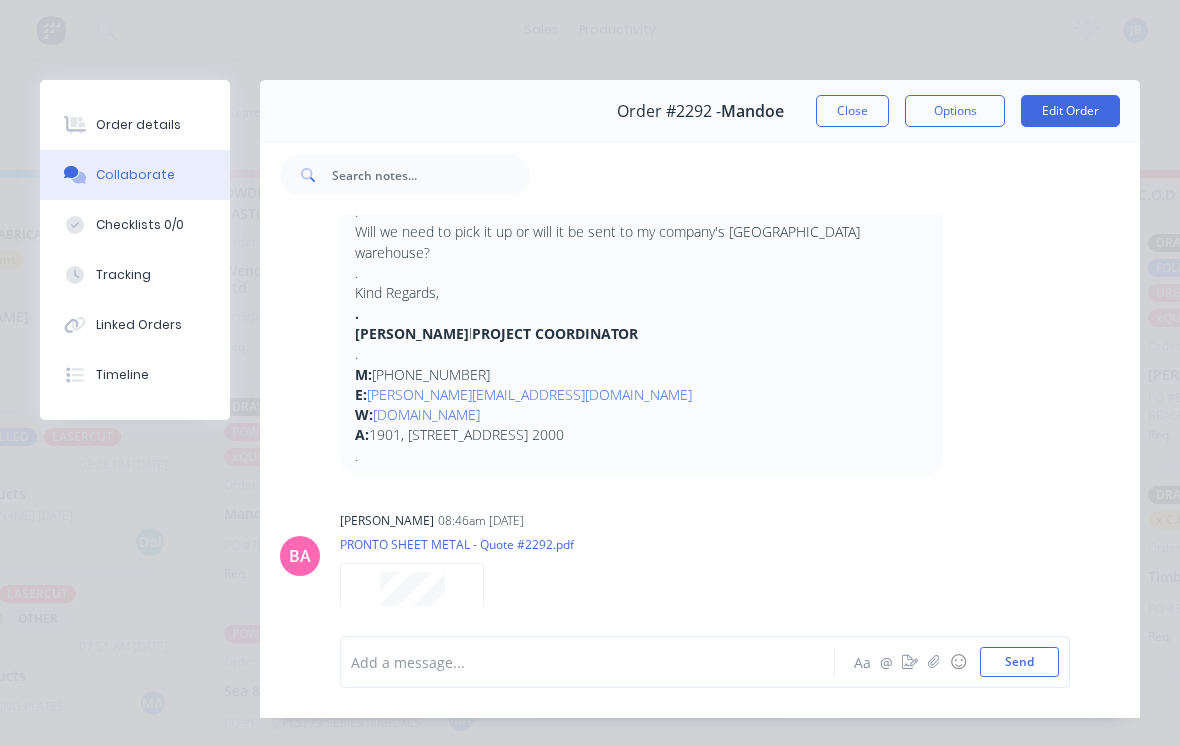click on "Add a message... Aa @ ☺ Send" at bounding box center [705, 662] 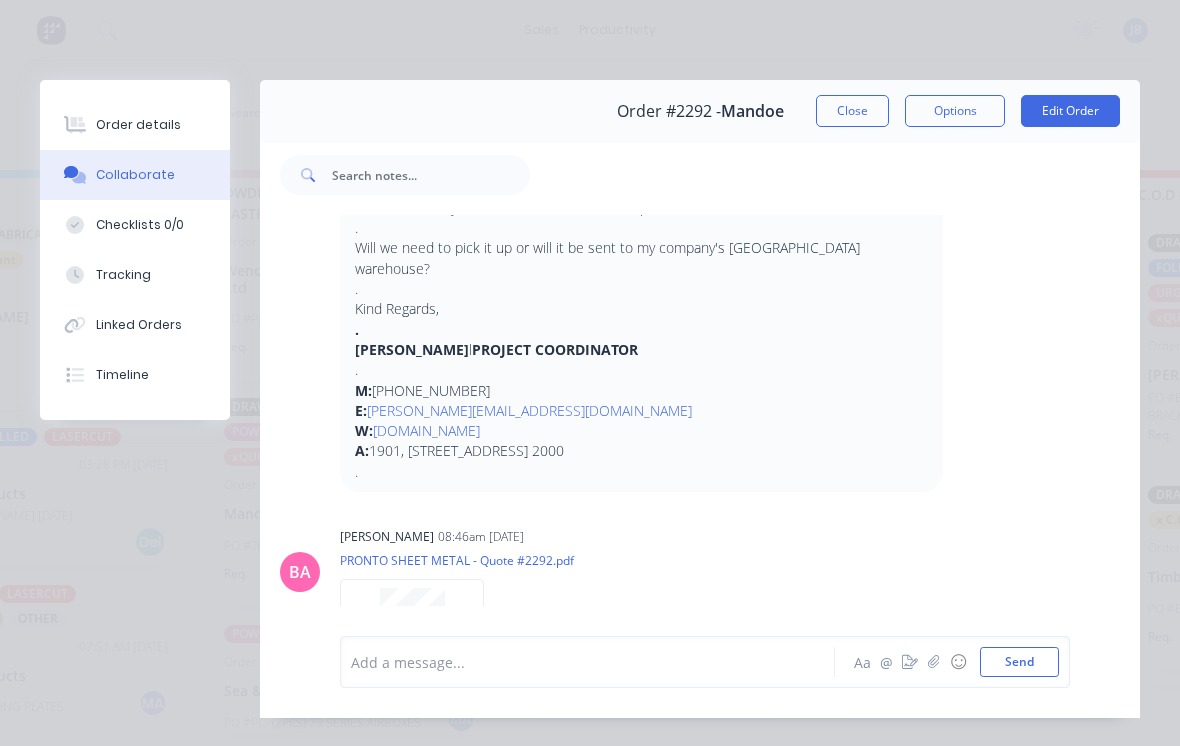 click at bounding box center (593, 662) 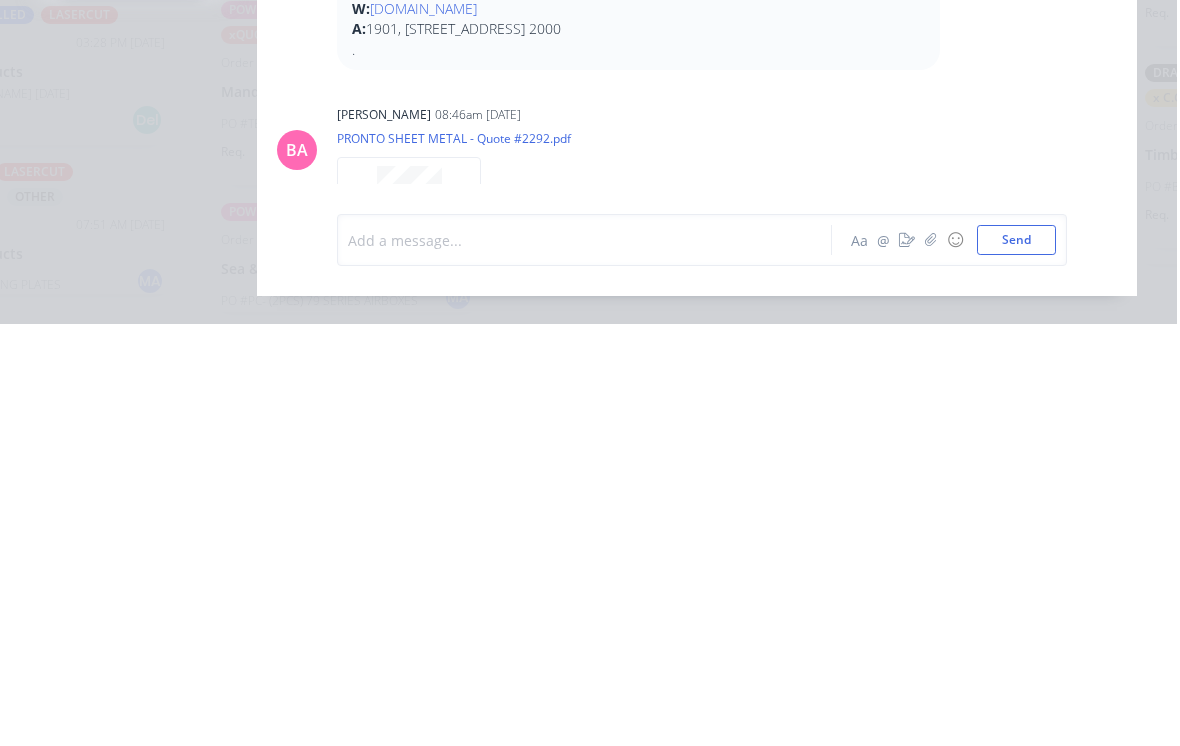 scroll, scrollTop: 19, scrollLeft: 1688, axis: both 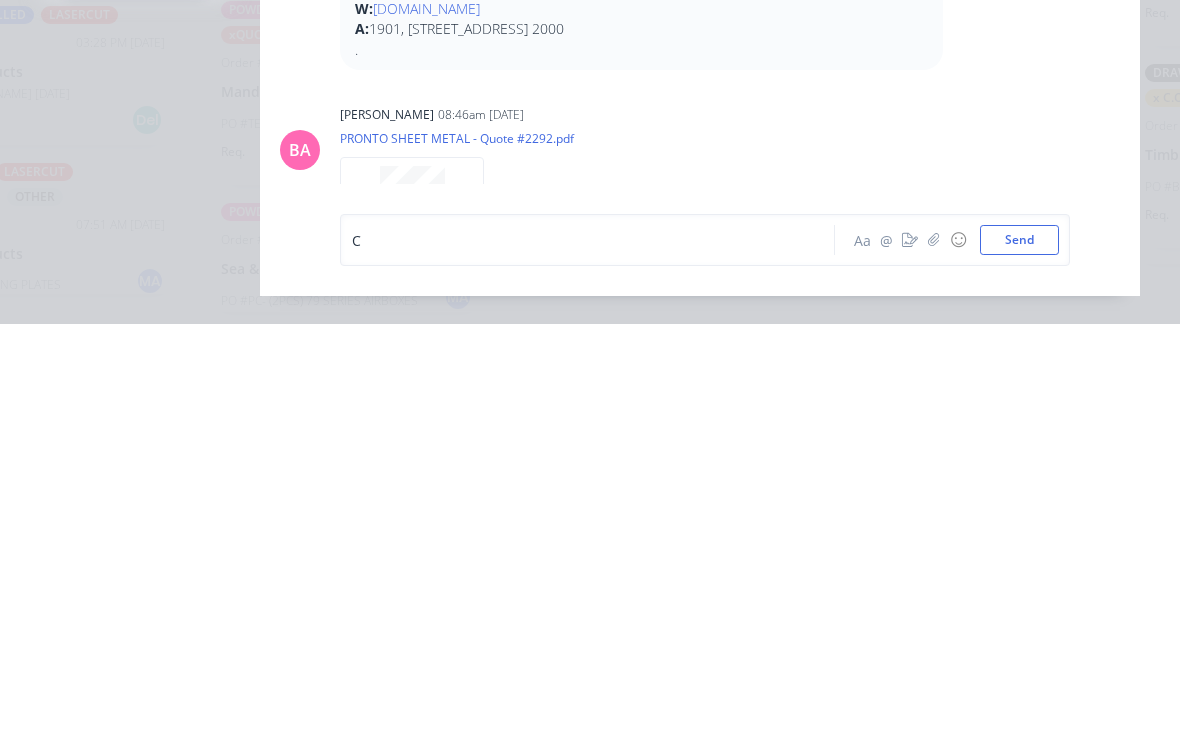 type 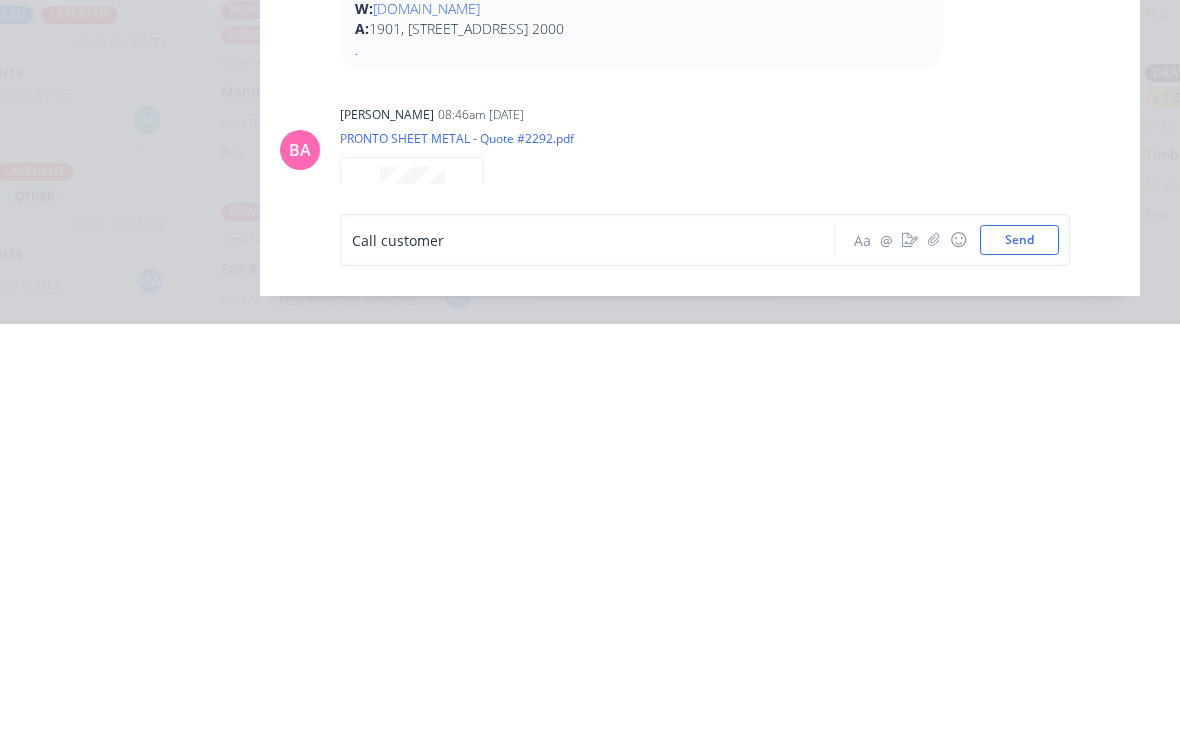 click on "Send" at bounding box center (1019, 662) 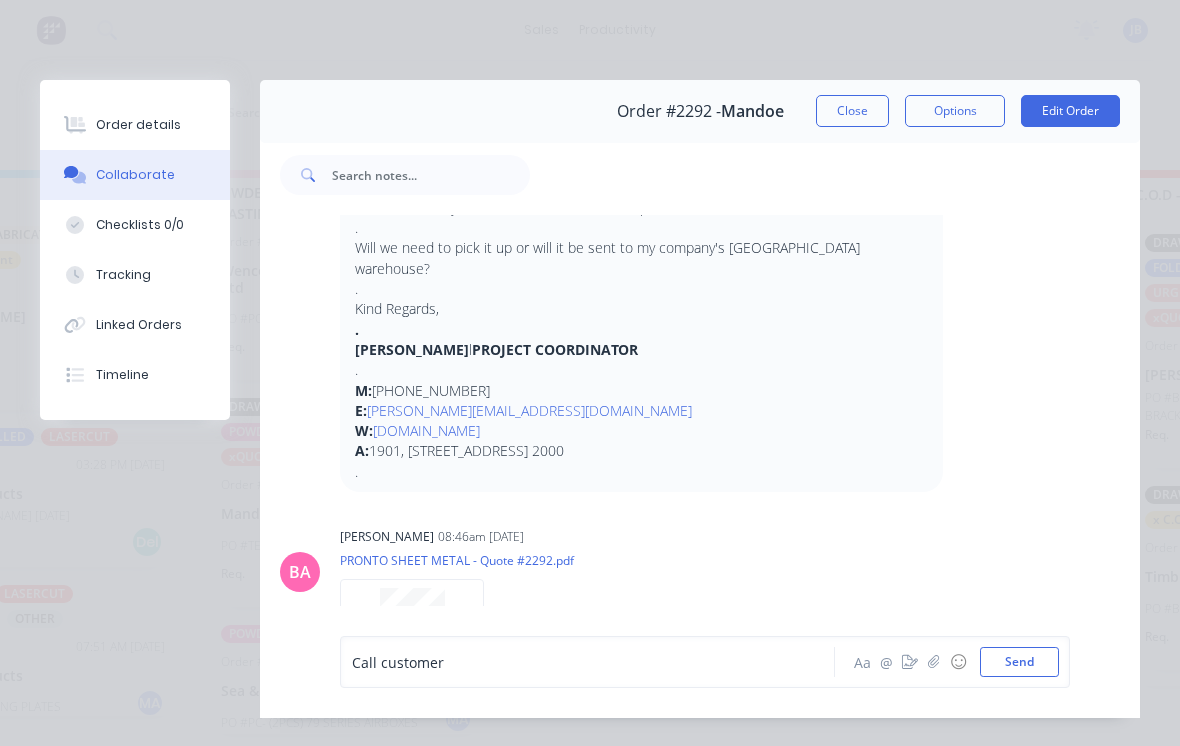 scroll, scrollTop: 1334, scrollLeft: 0, axis: vertical 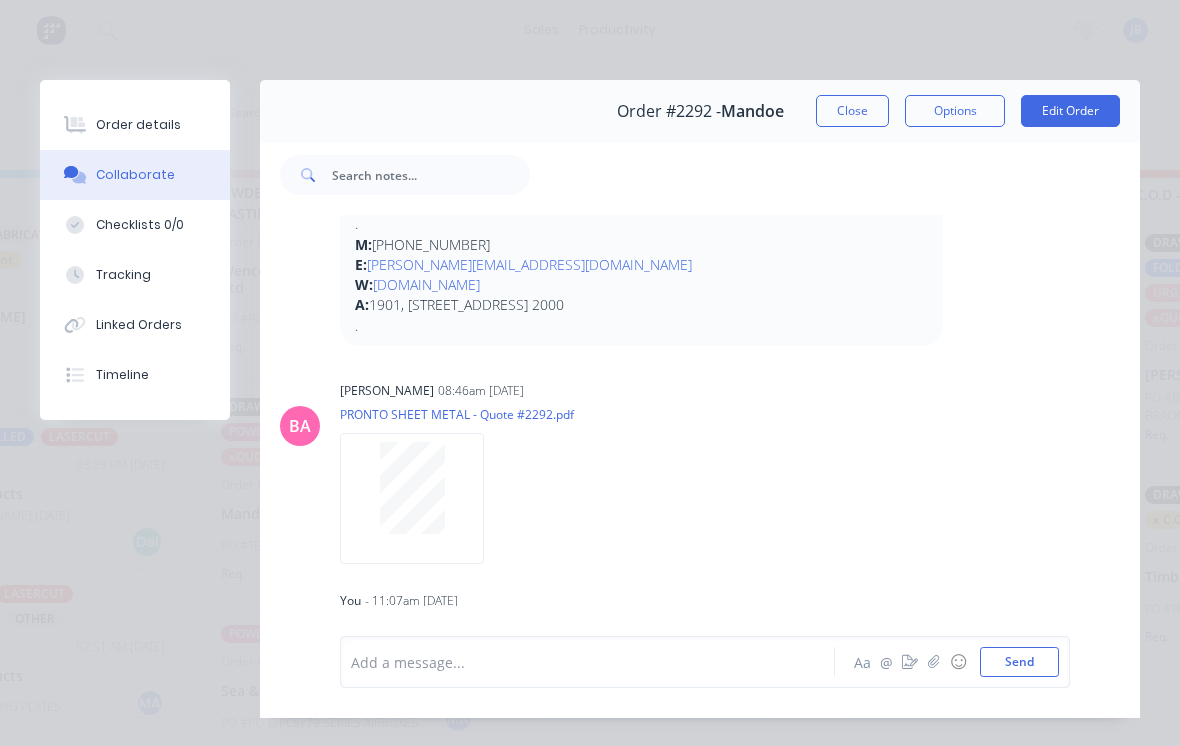 click at bounding box center [934, 662] 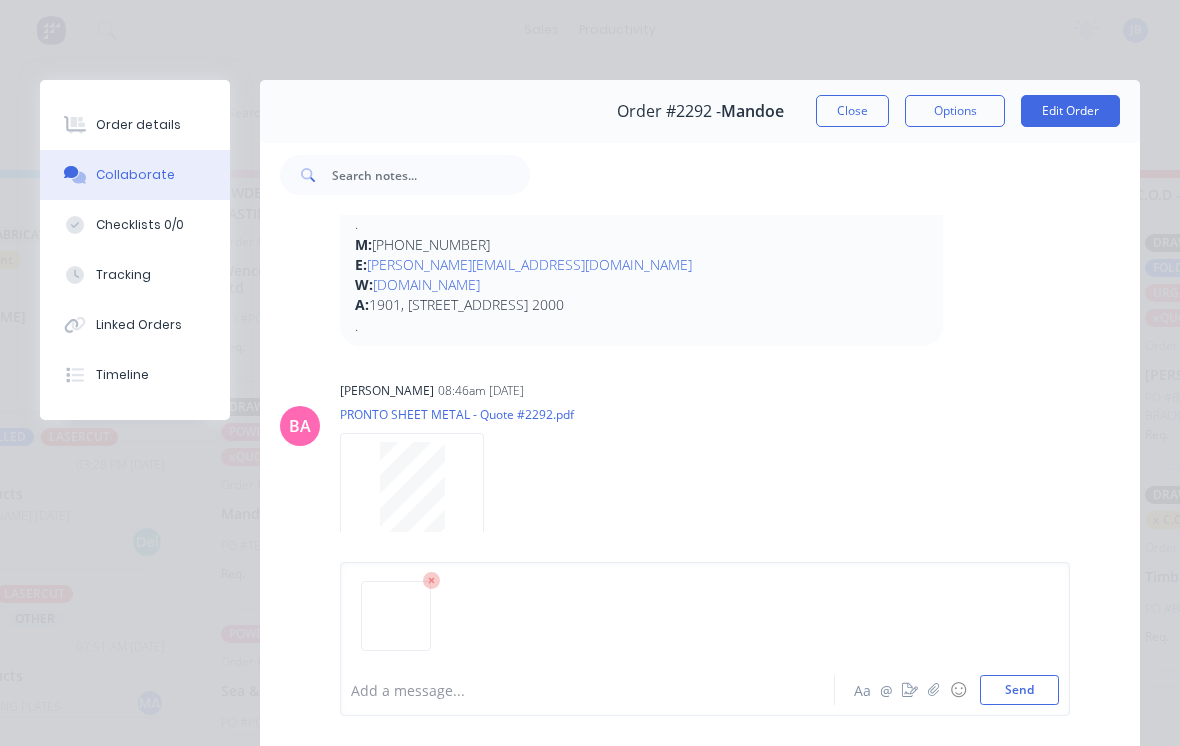 click on "Send" at bounding box center [1019, 690] 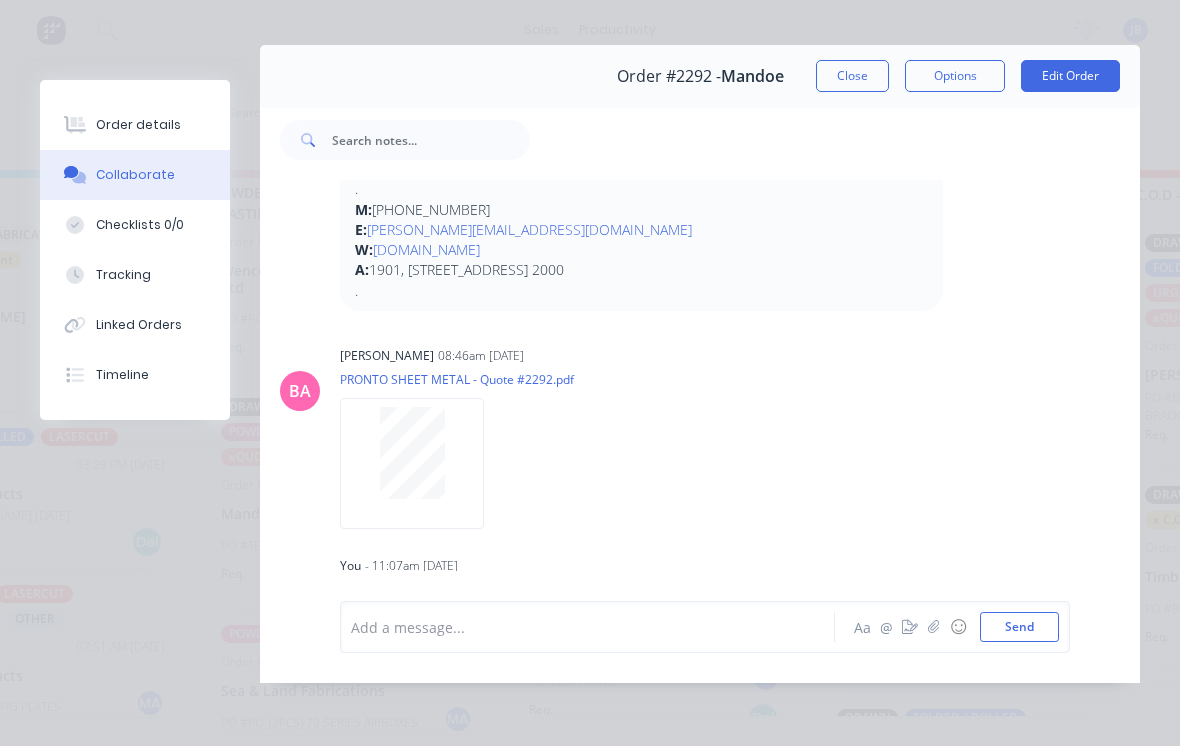 scroll, scrollTop: 66, scrollLeft: 0, axis: vertical 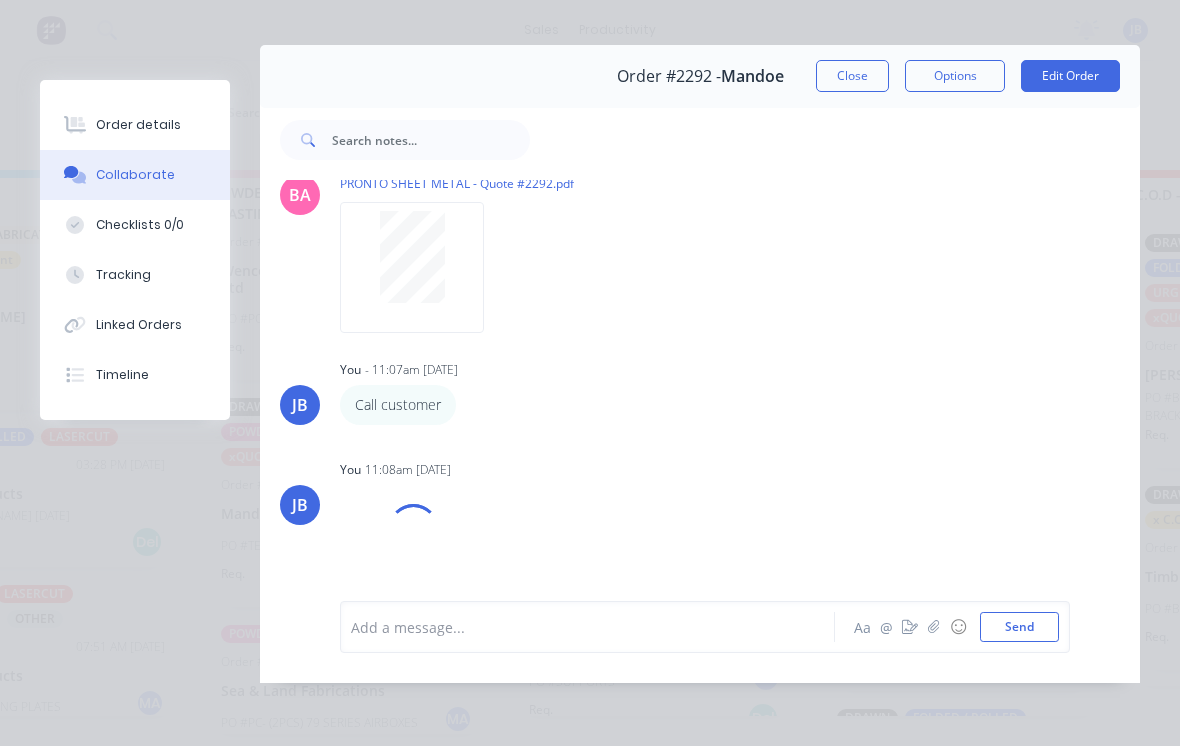 click on "Close" at bounding box center (852, 76) 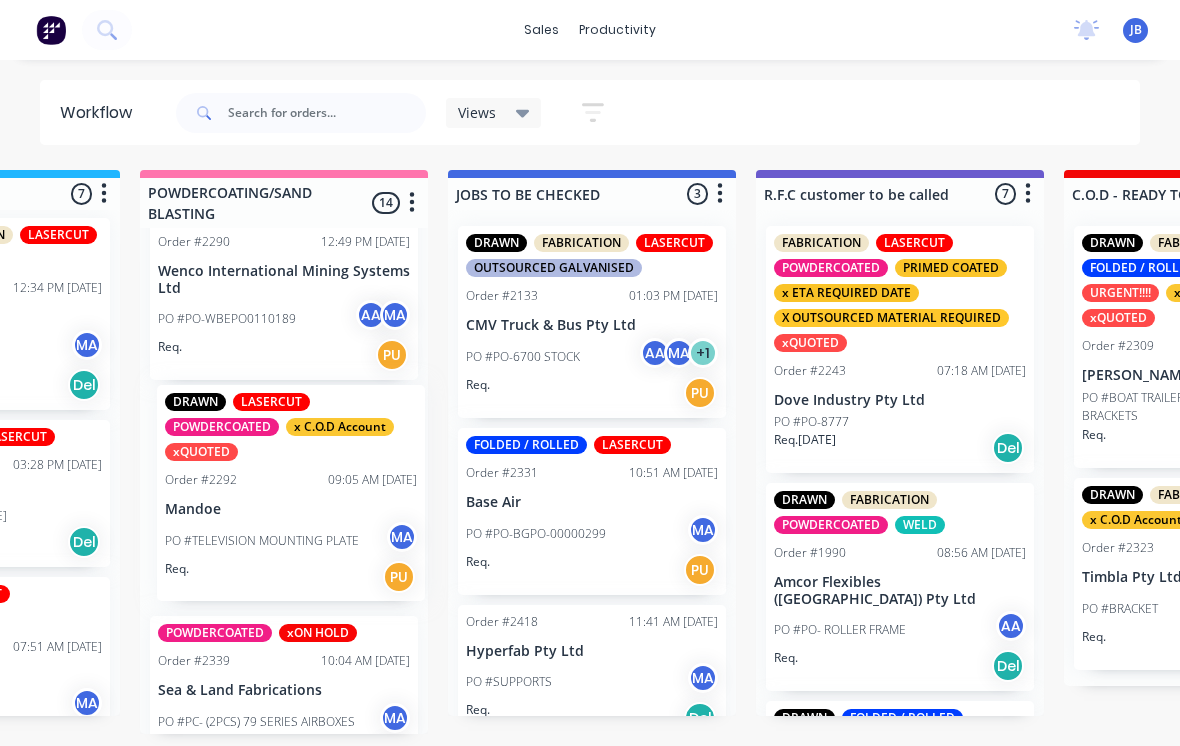 scroll, scrollTop: 0, scrollLeft: 1749, axis: horizontal 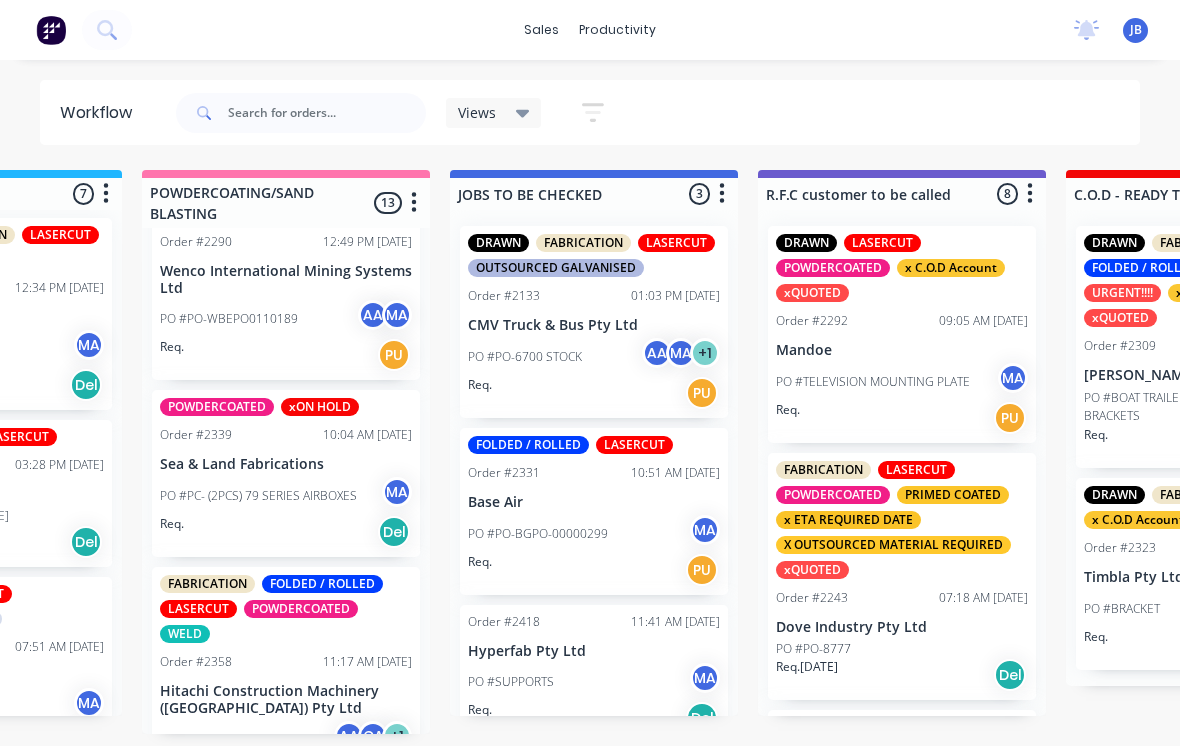 click on "FABRICATION LASERCUT POWDERCOATED PRIMED COATED x ETA REQUIRED DATE X OUTSOURCED MATERIAL REQUIRED xQUOTED Order #2243 07:18 AM [DATE] Dove Industry Pty Ltd PO #PO-8777 Req. [DATE] Del" at bounding box center (902, 576) 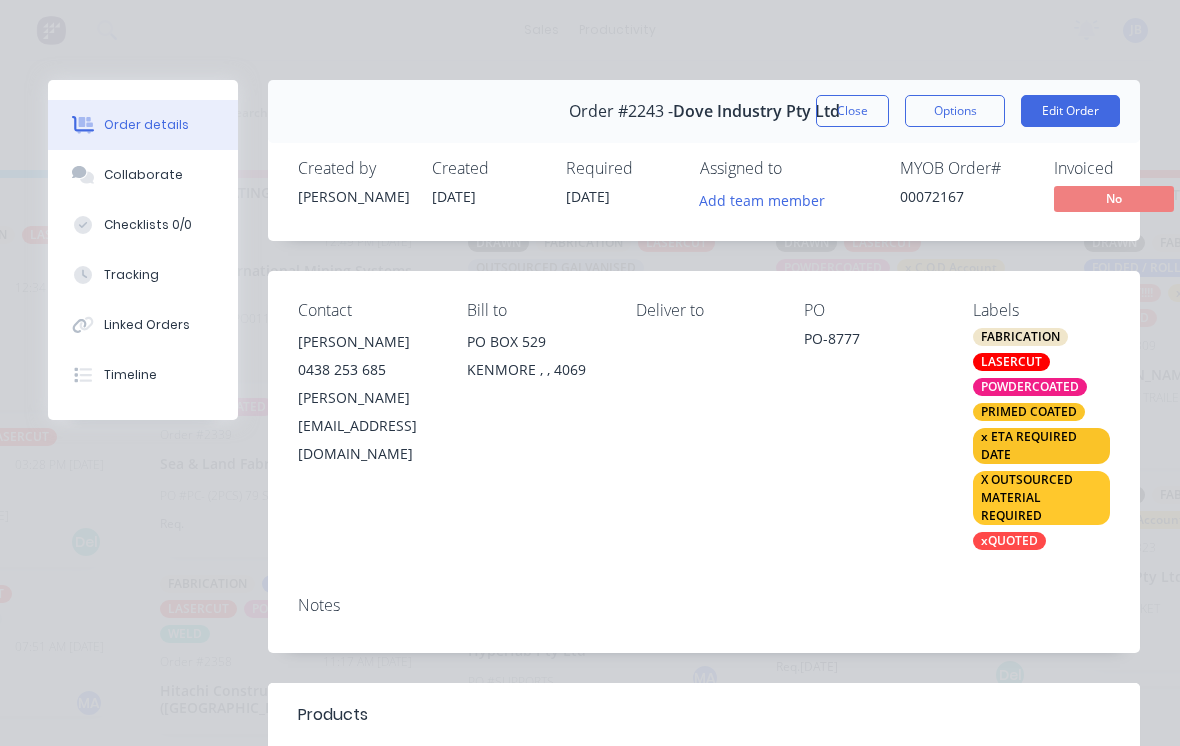 click on "Collaborate" at bounding box center (143, 175) 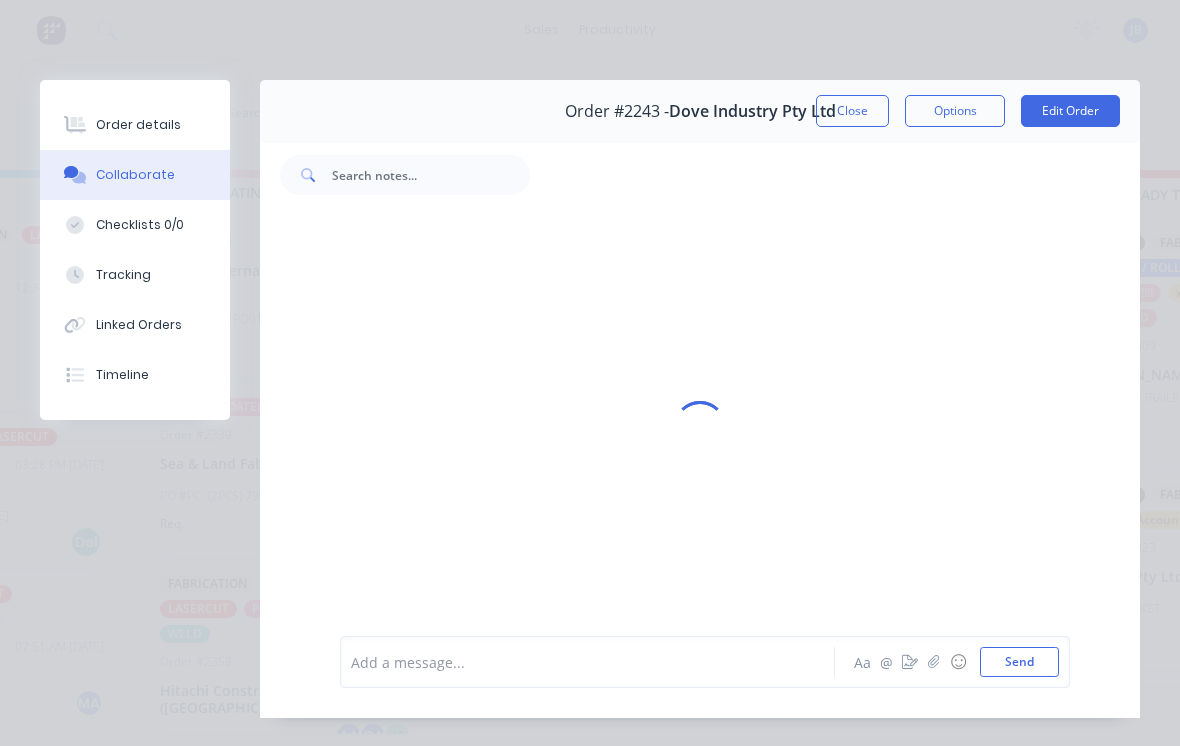 scroll, scrollTop: 1562, scrollLeft: 0, axis: vertical 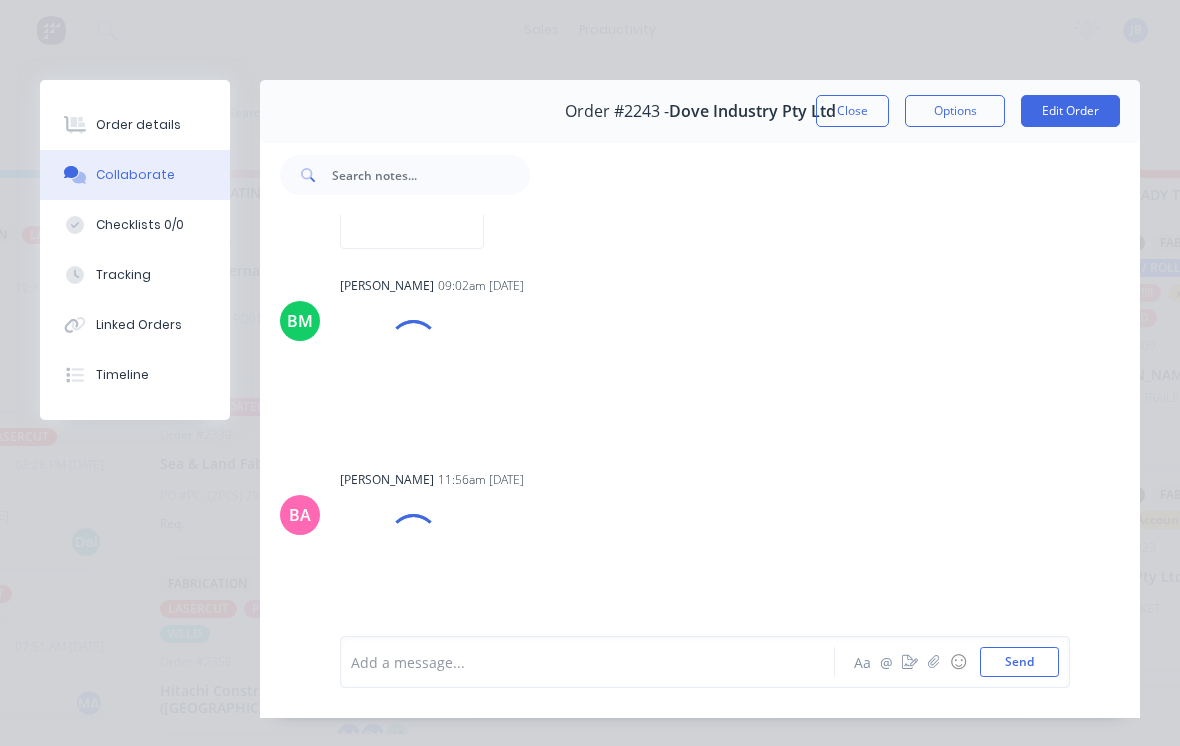 click on "☺" at bounding box center [958, 662] 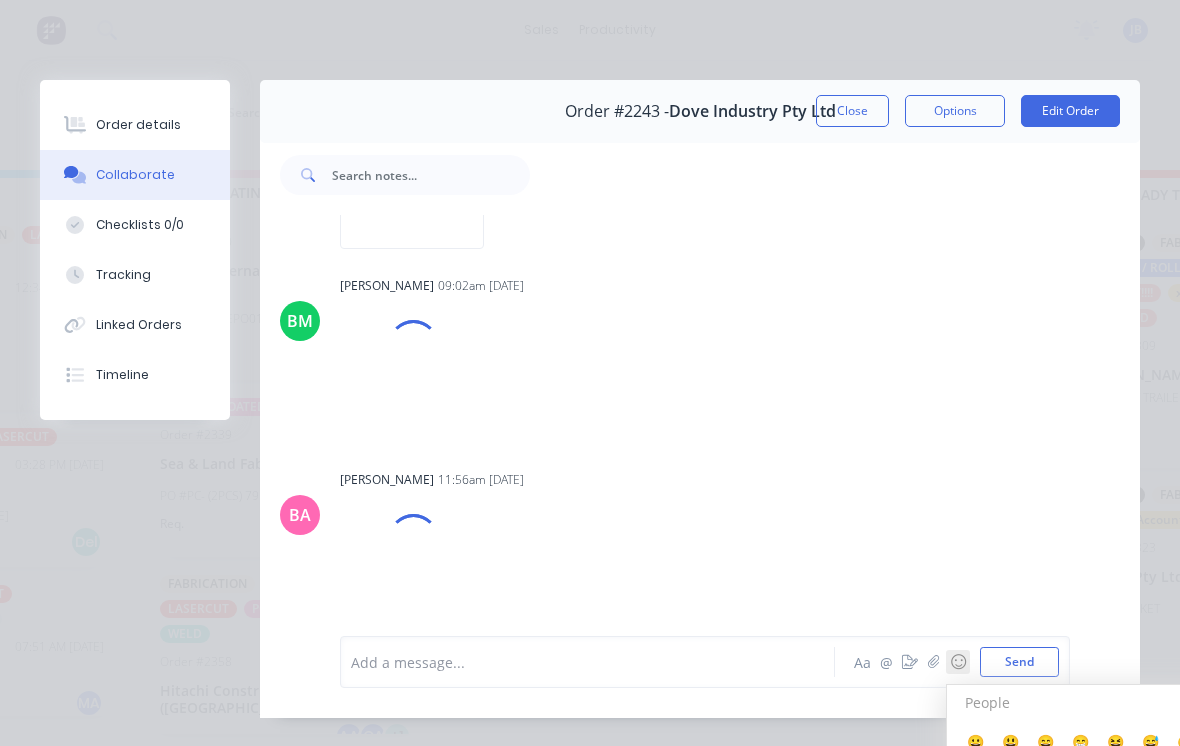 click at bounding box center (934, 662) 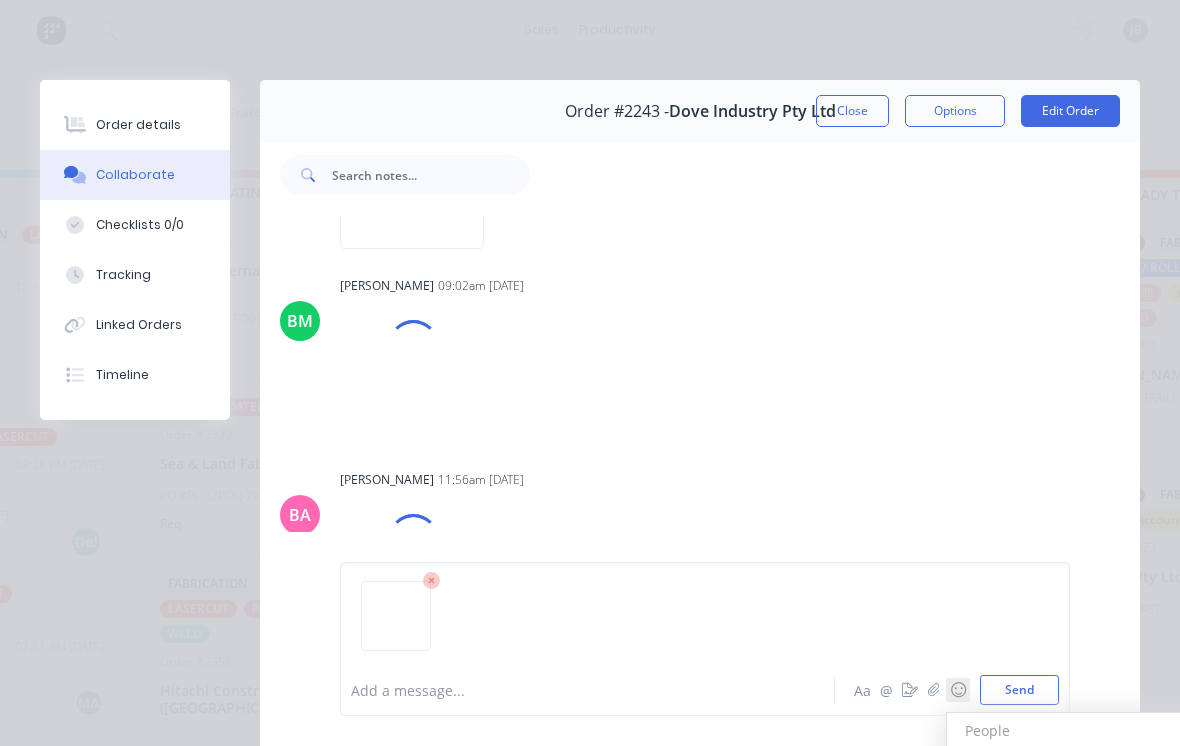 click on "Send" at bounding box center (1019, 690) 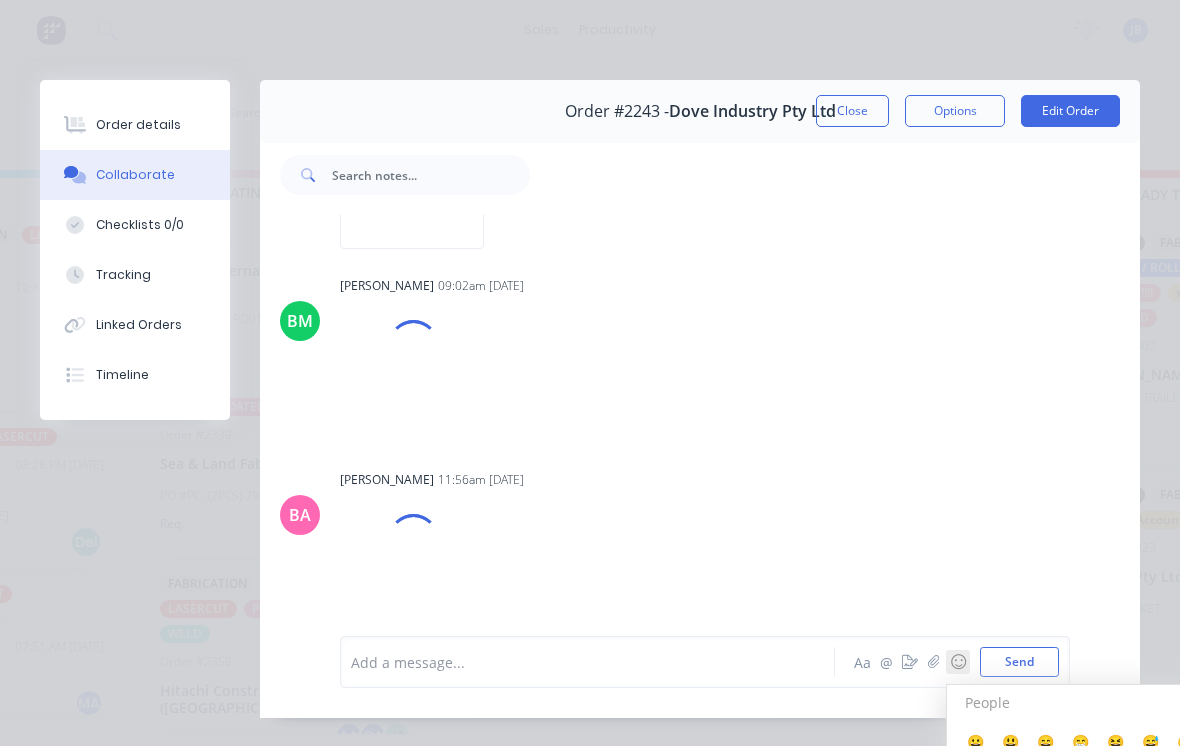 scroll, scrollTop: 1854, scrollLeft: 0, axis: vertical 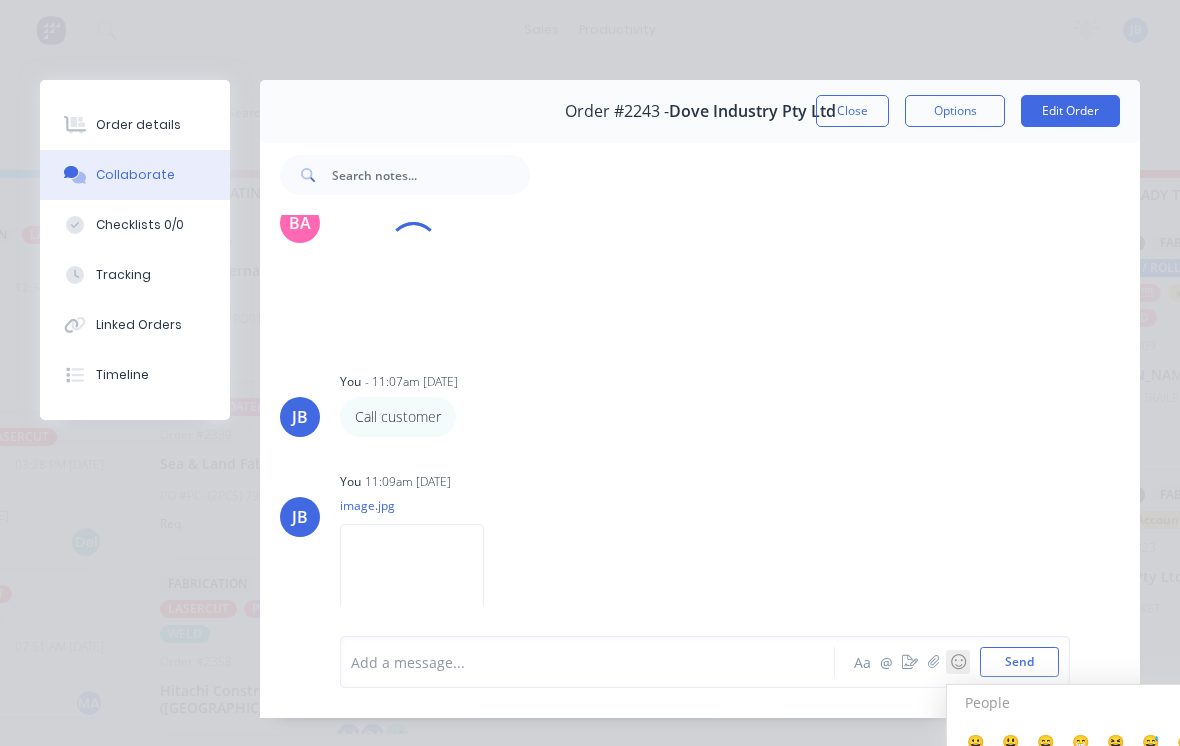 click on "Close" at bounding box center [852, 111] 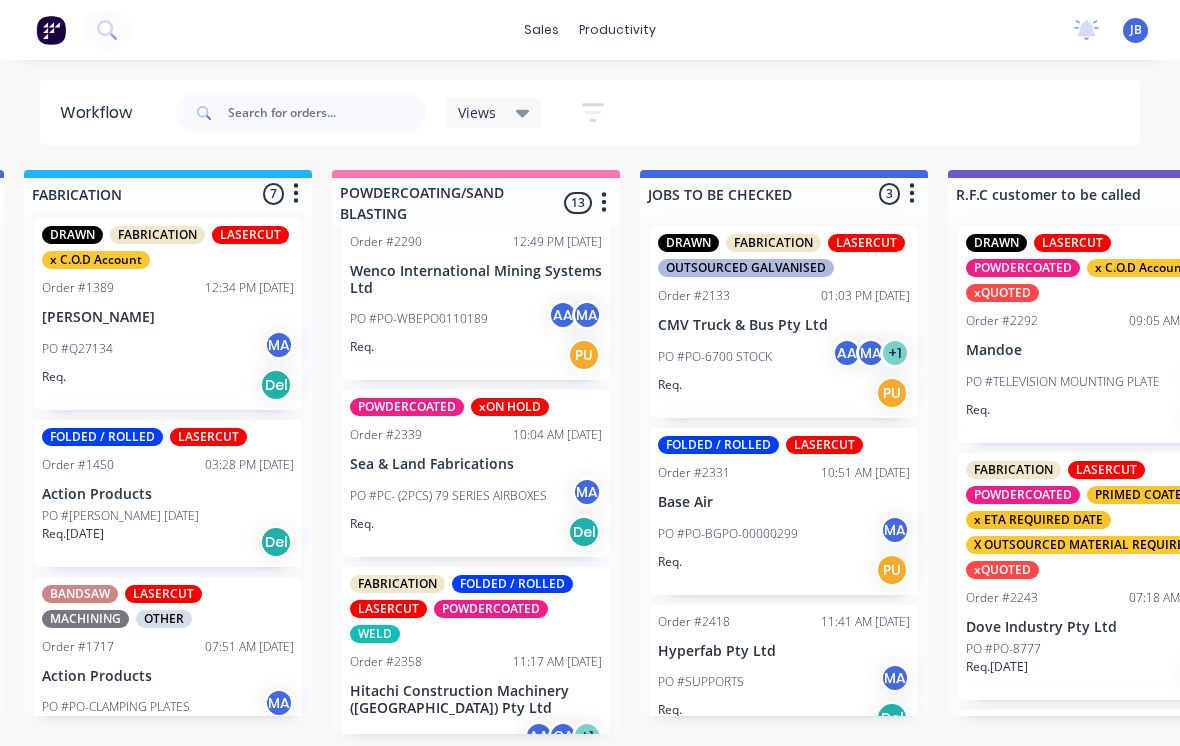 scroll, scrollTop: 0, scrollLeft: 1558, axis: horizontal 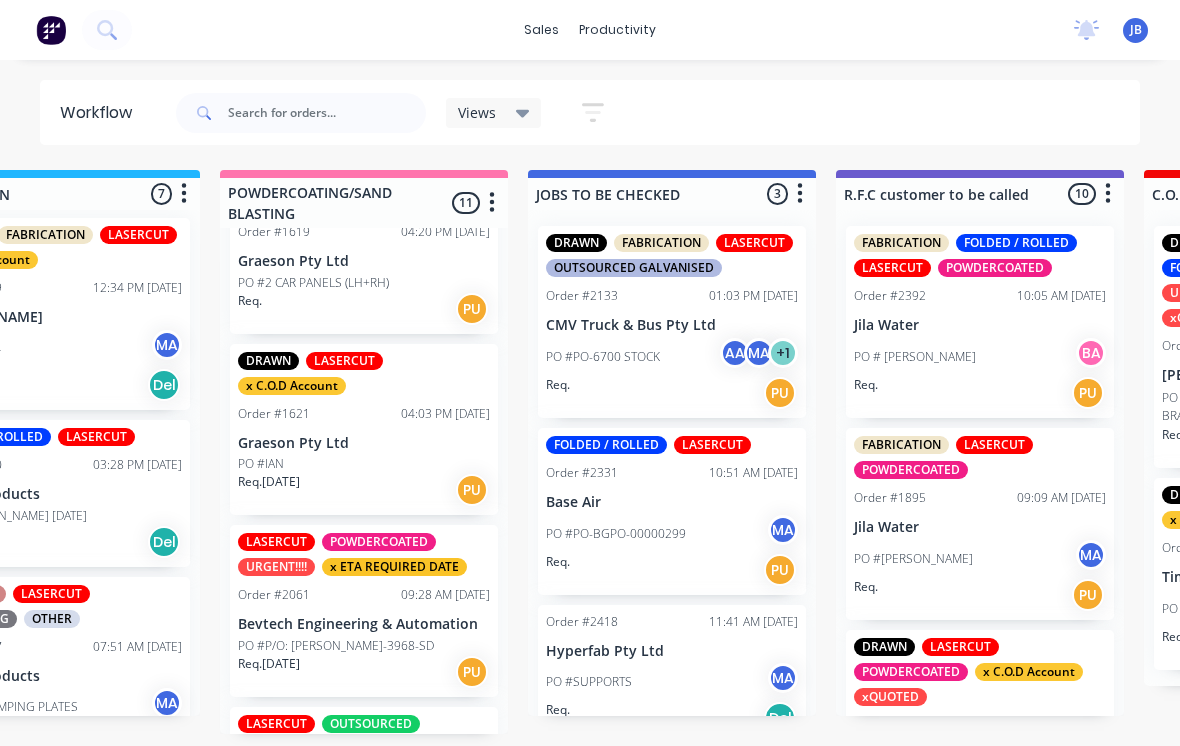 click on "Bevtech Engineering & Automation" at bounding box center [364, 624] 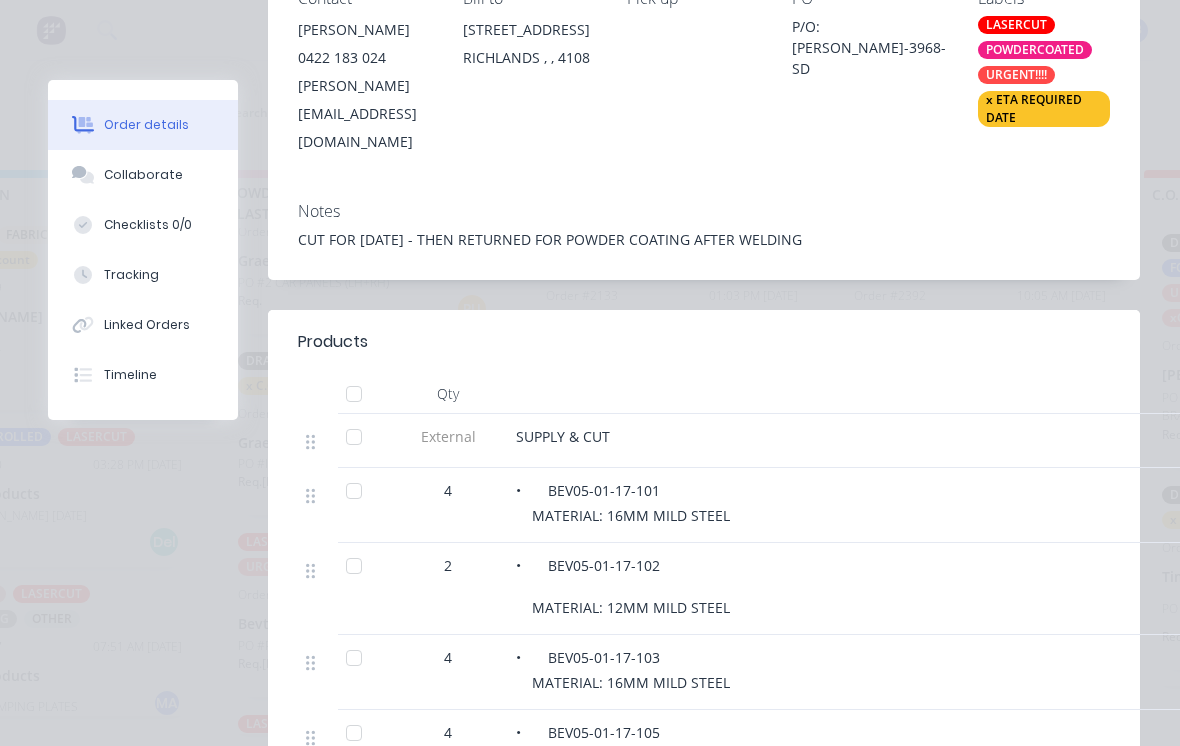 scroll, scrollTop: 299, scrollLeft: 0, axis: vertical 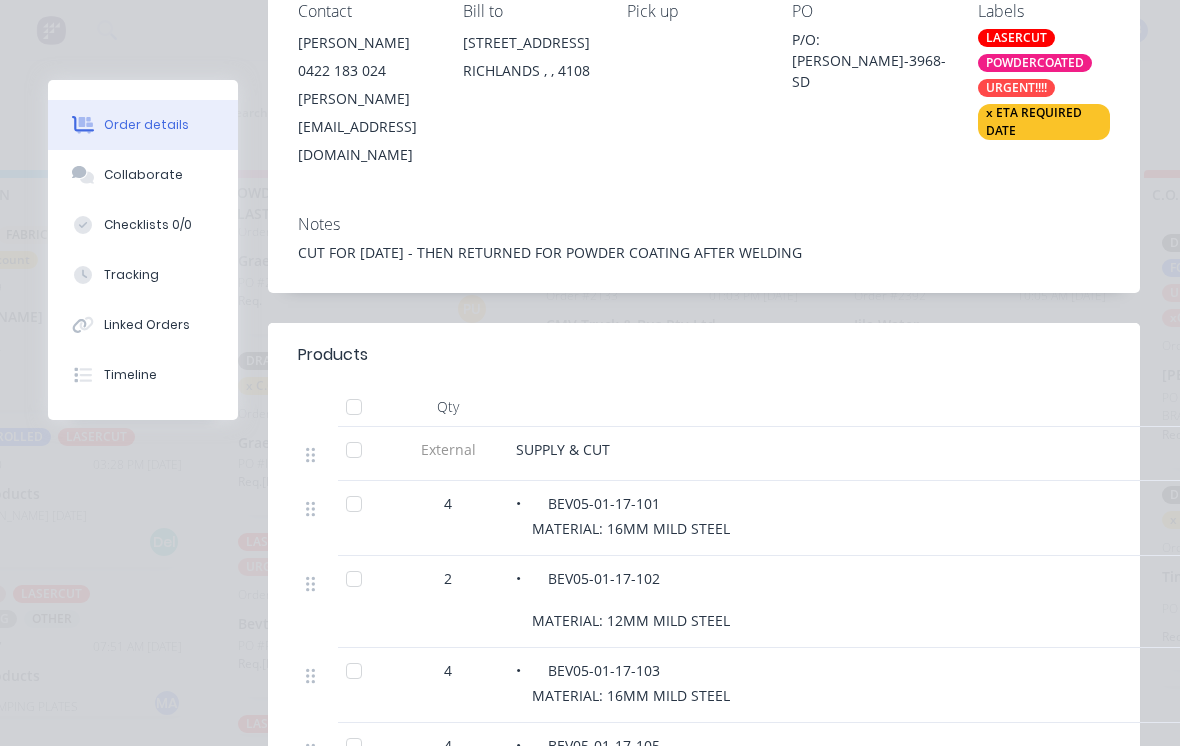 click on "Collaborate" at bounding box center (143, 175) 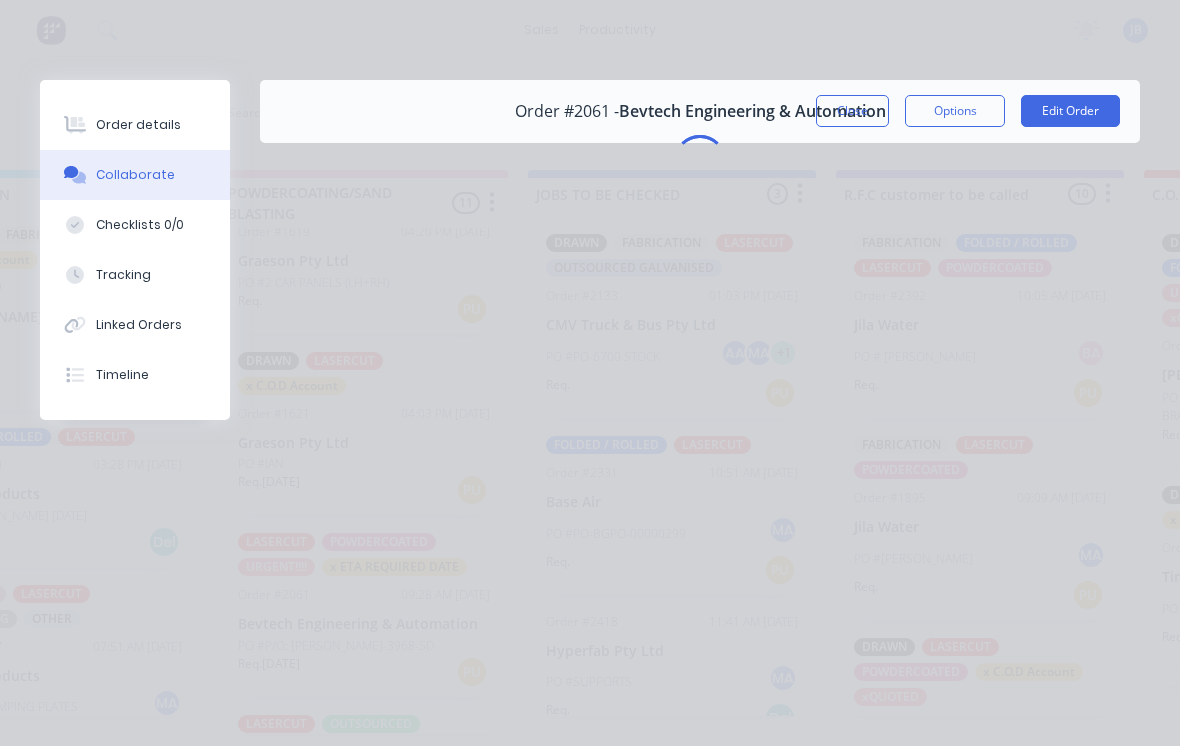 scroll, scrollTop: 0, scrollLeft: 0, axis: both 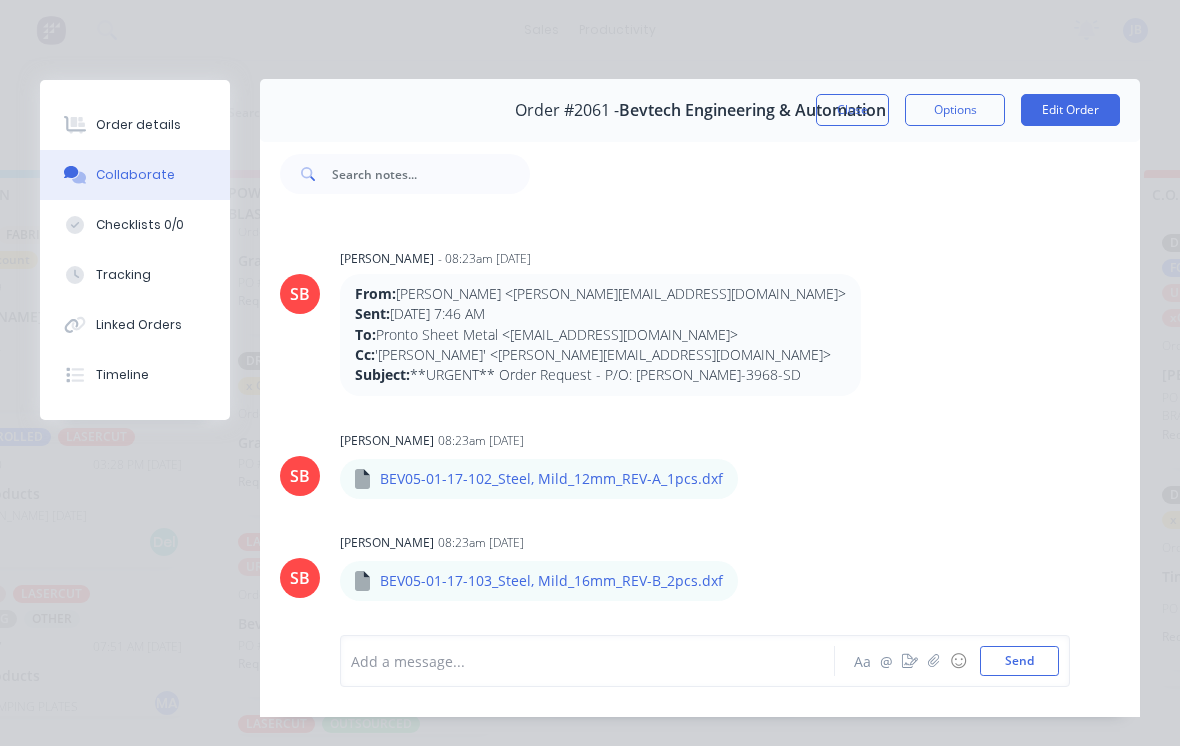 click on "Order details" at bounding box center (138, 125) 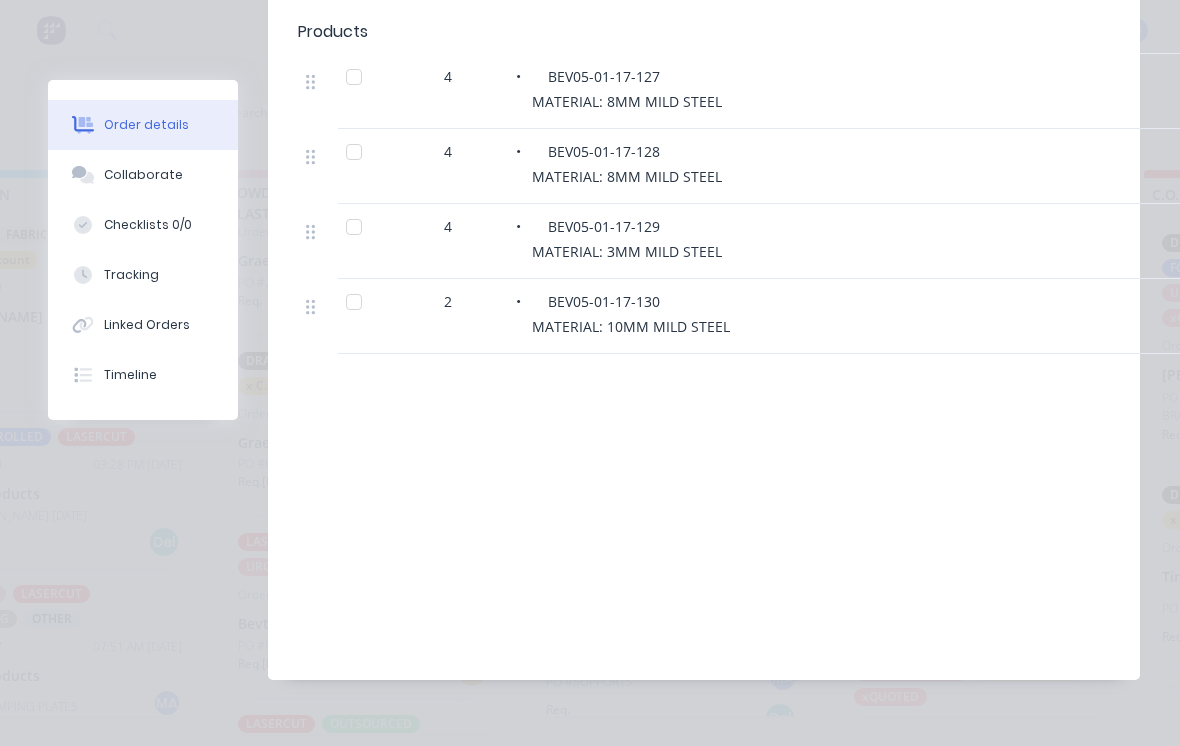 scroll, scrollTop: 1716, scrollLeft: 0, axis: vertical 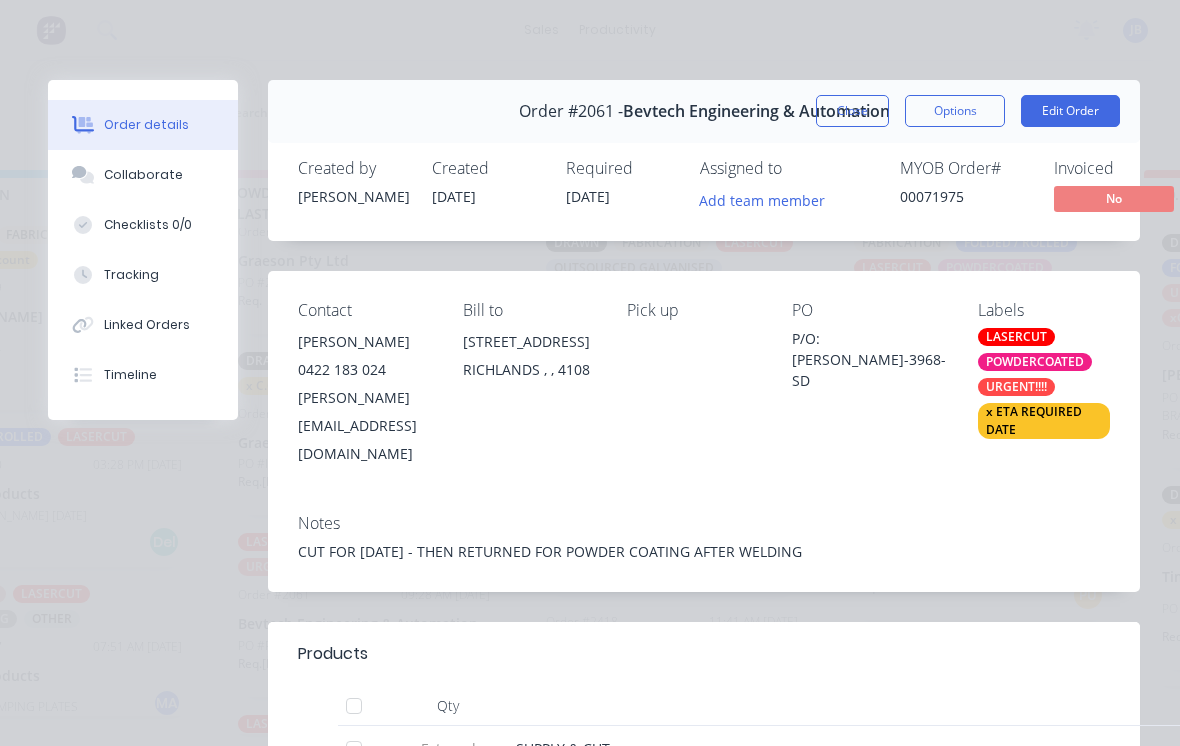 click on "Close" at bounding box center (852, 111) 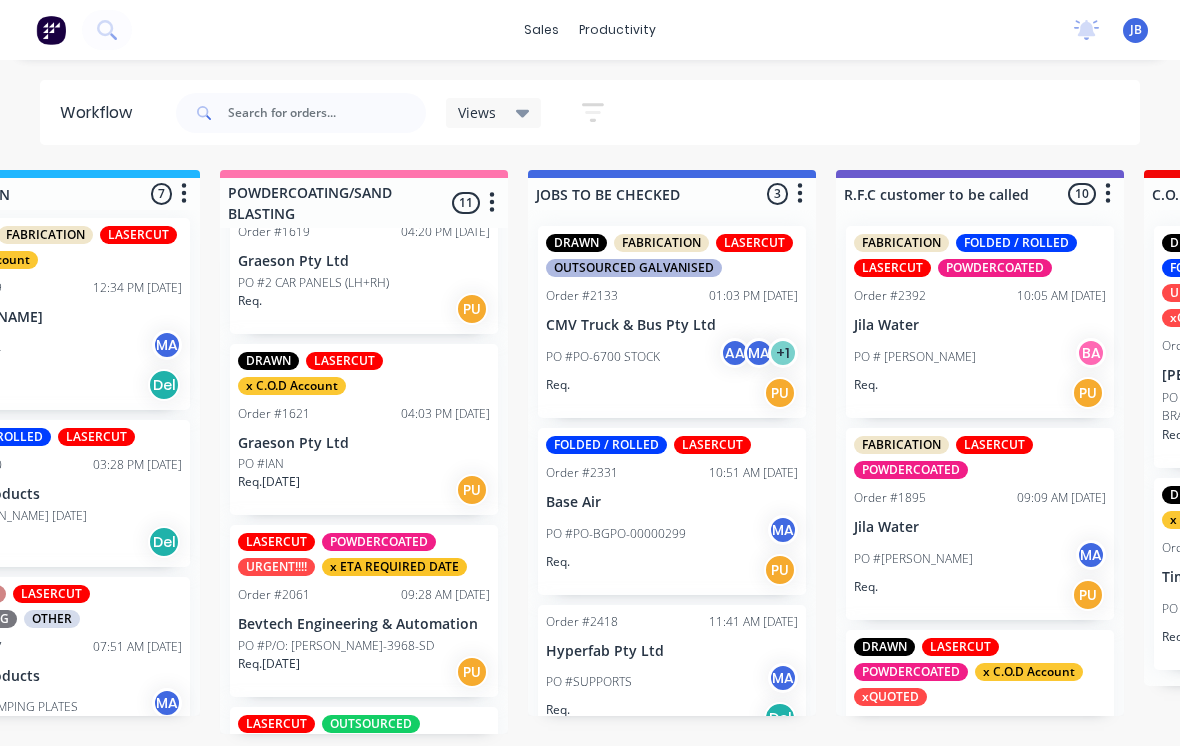 click on "PO #P/O: [PERSON_NAME]-3968-SD" at bounding box center (364, 646) 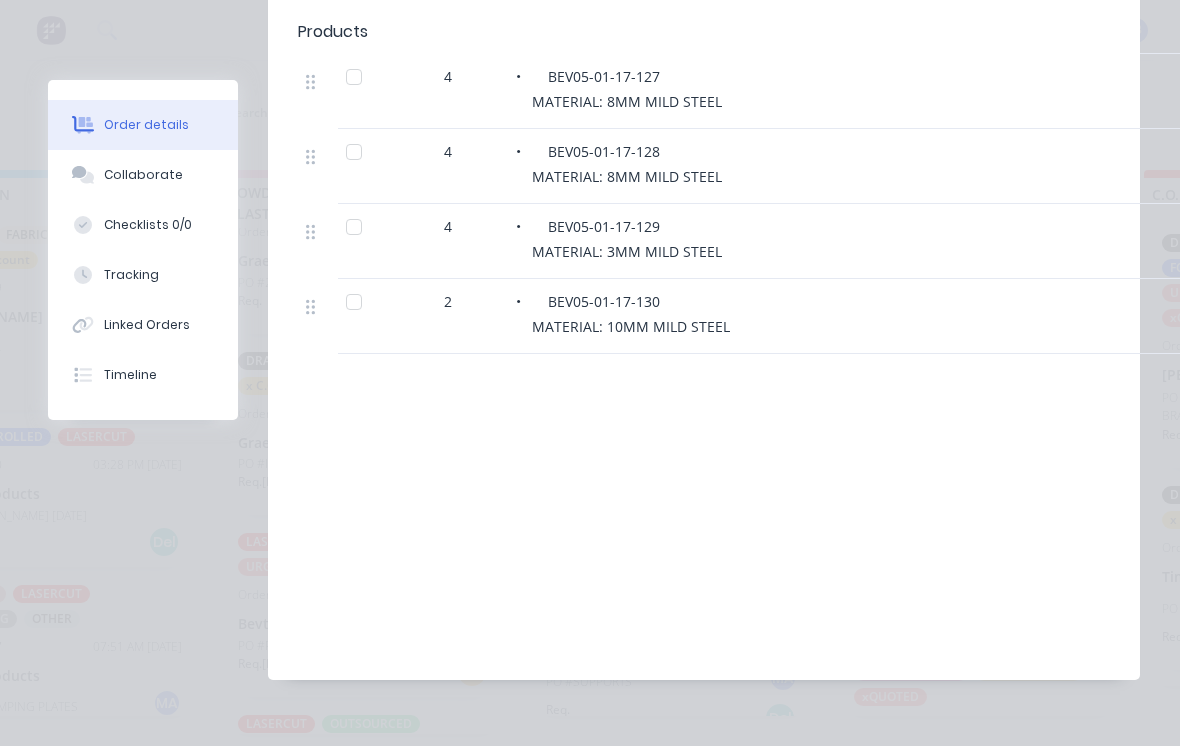 scroll, scrollTop: 1716, scrollLeft: 0, axis: vertical 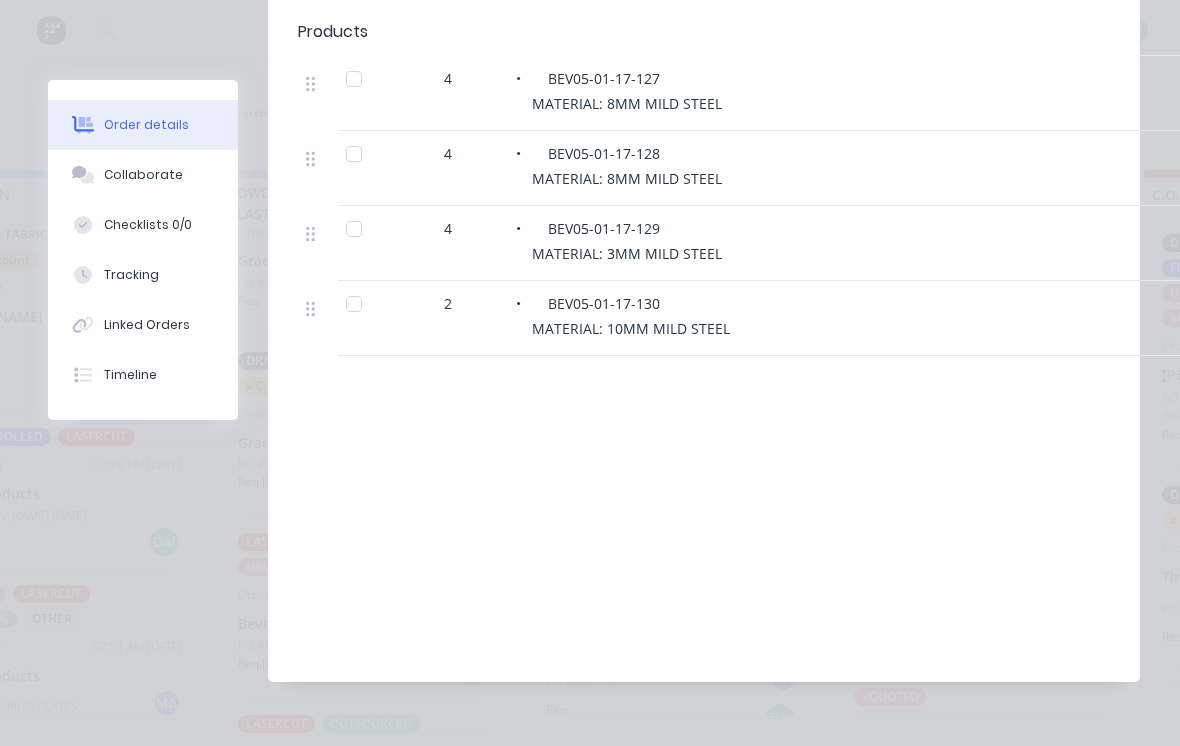 click on "Collaborate" at bounding box center [143, 175] 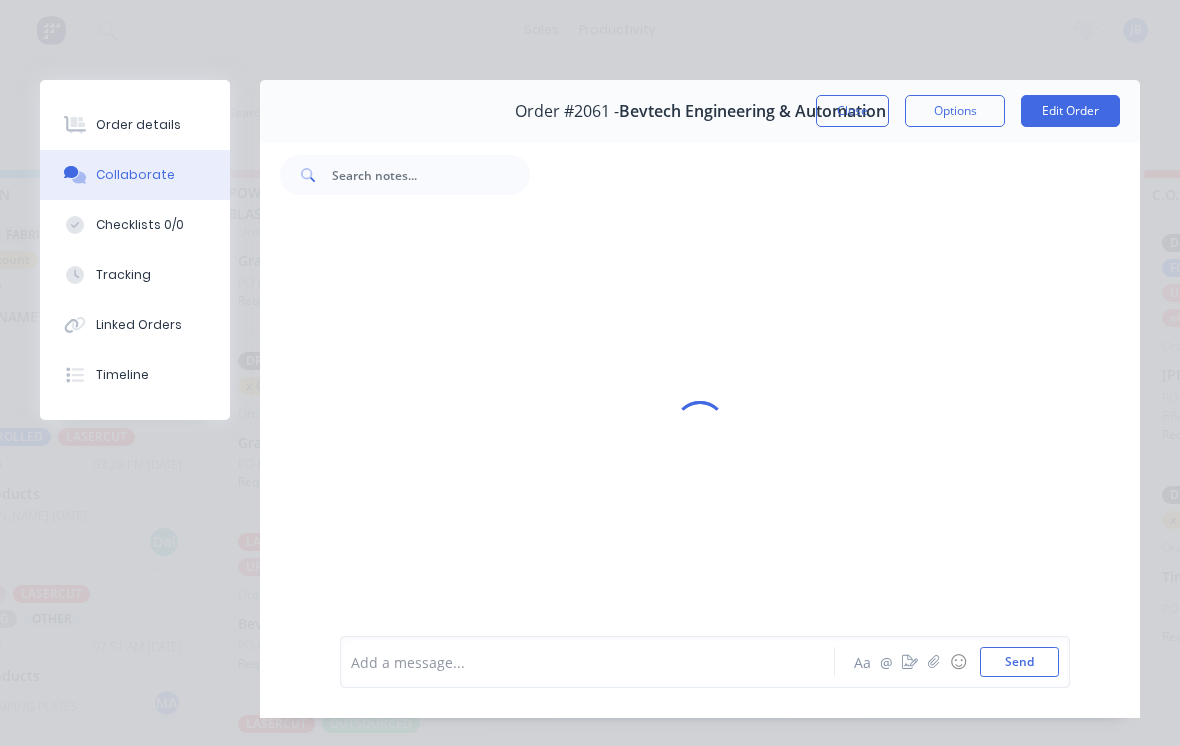 scroll, scrollTop: 3725, scrollLeft: 0, axis: vertical 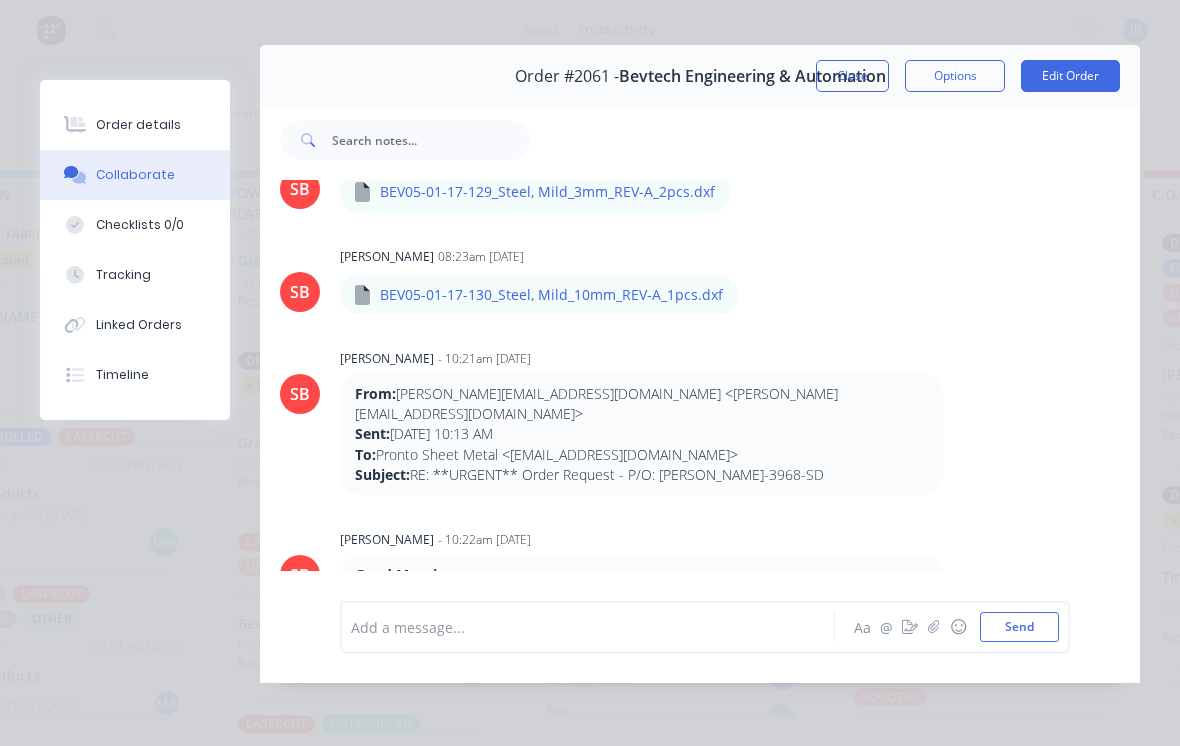 click on "Order details" at bounding box center [135, 125] 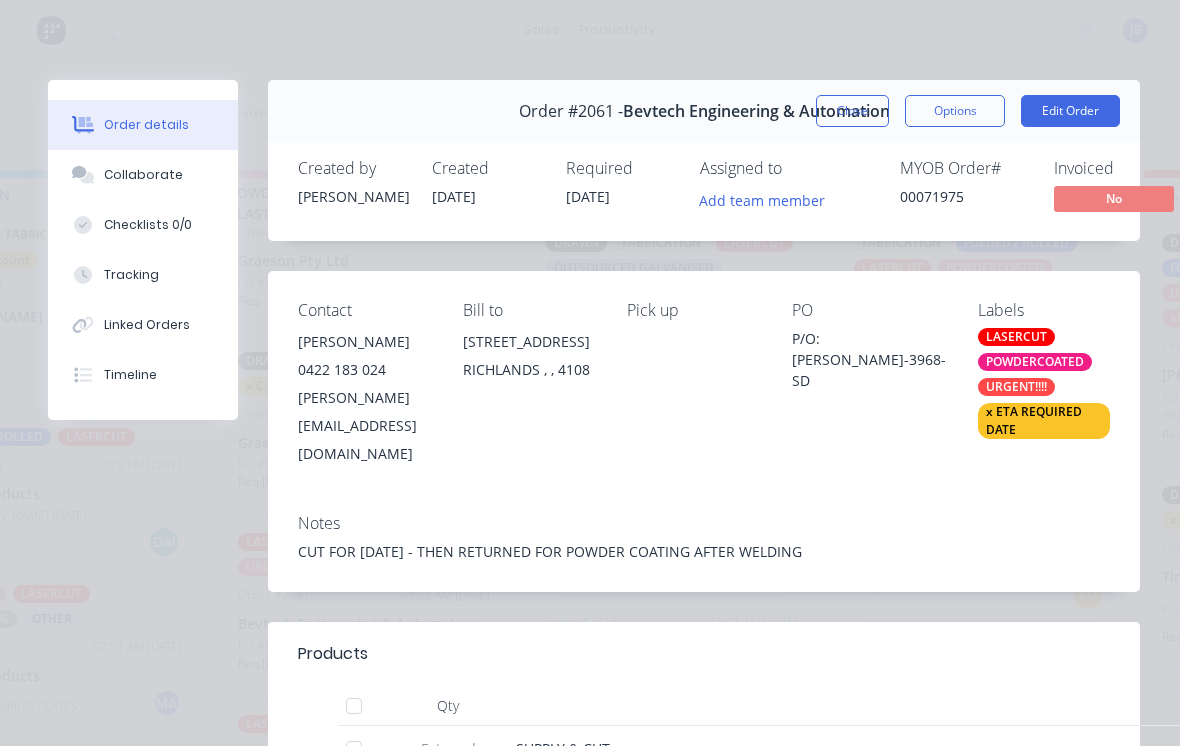 scroll, scrollTop: 0, scrollLeft: 0, axis: both 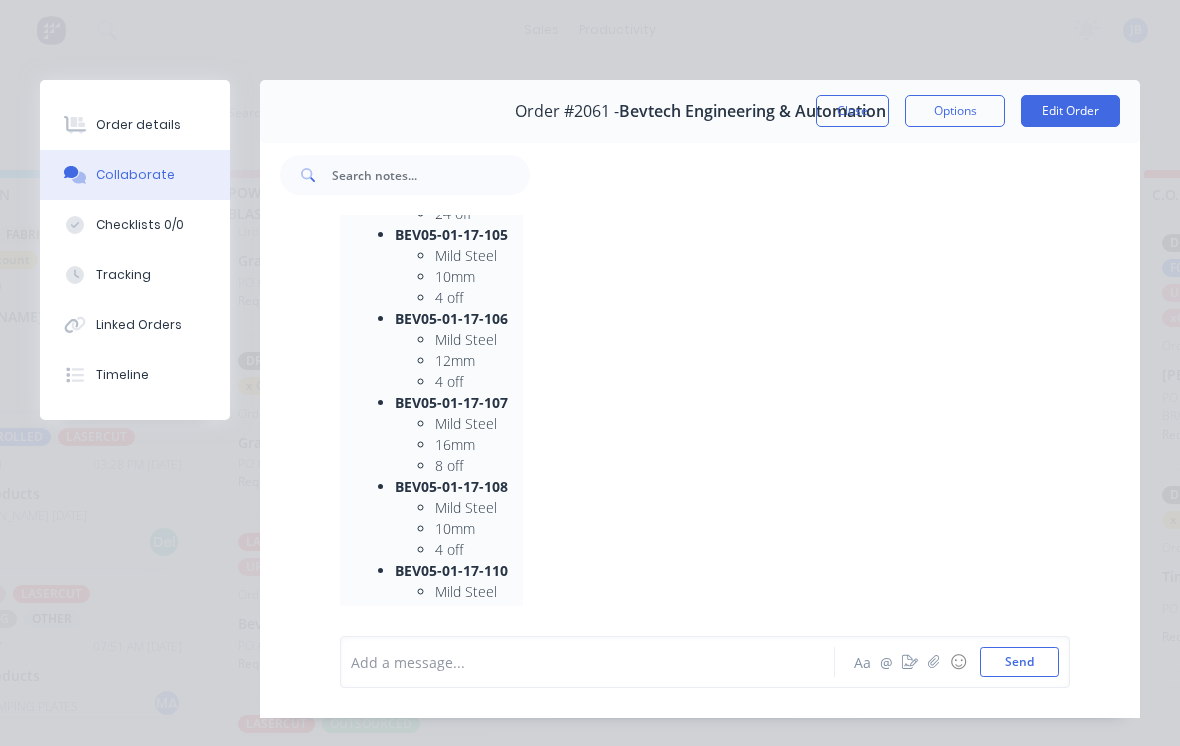 click on "Close" at bounding box center [852, 111] 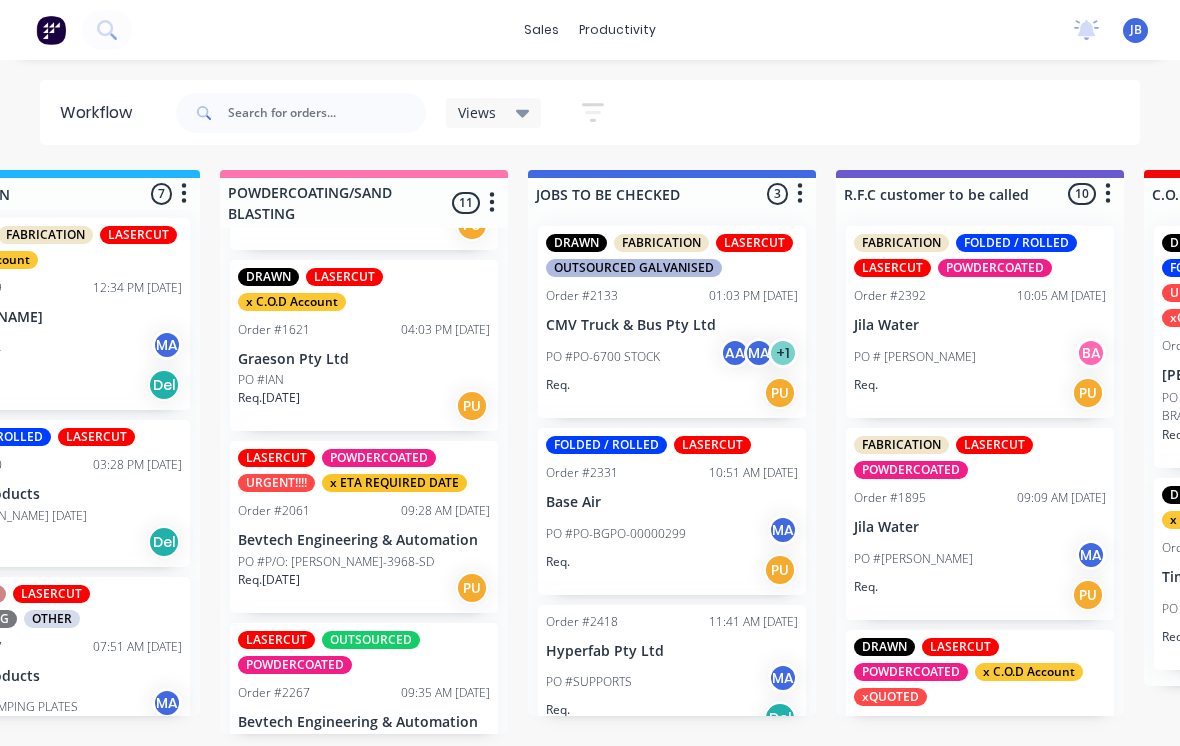 scroll, scrollTop: 349, scrollLeft: 0, axis: vertical 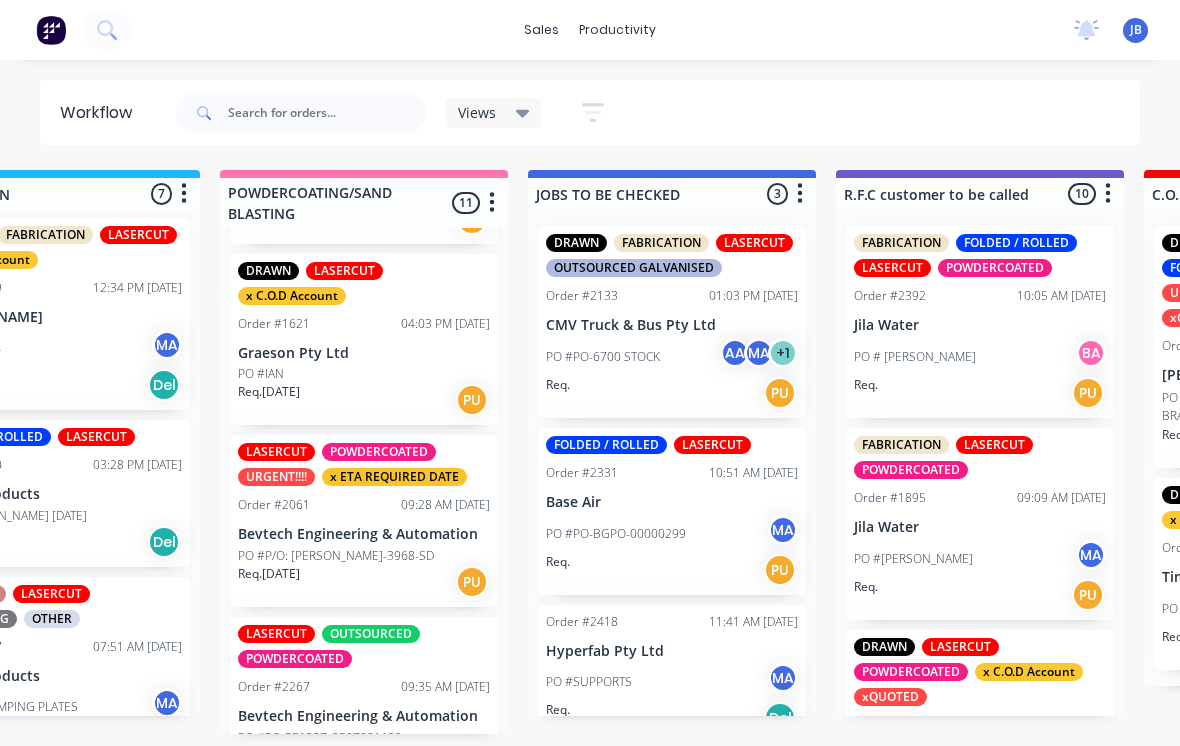 click on "Order #2267" at bounding box center [274, 687] 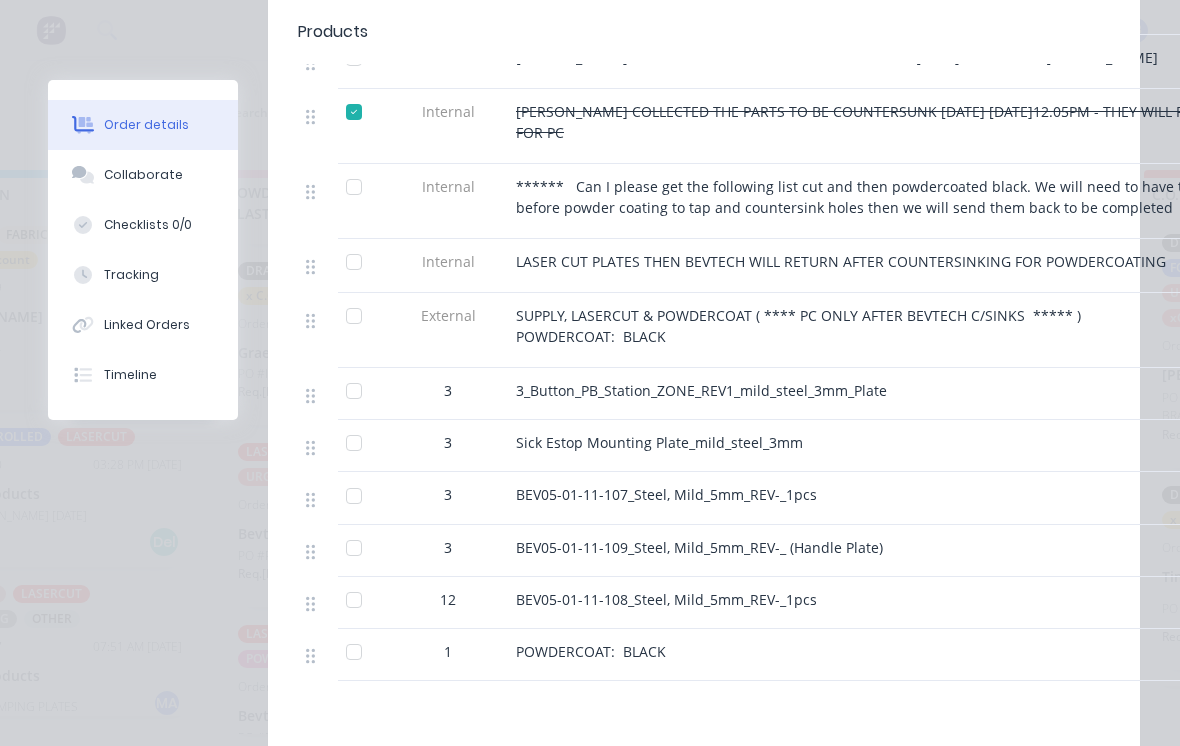 scroll, scrollTop: 671, scrollLeft: 0, axis: vertical 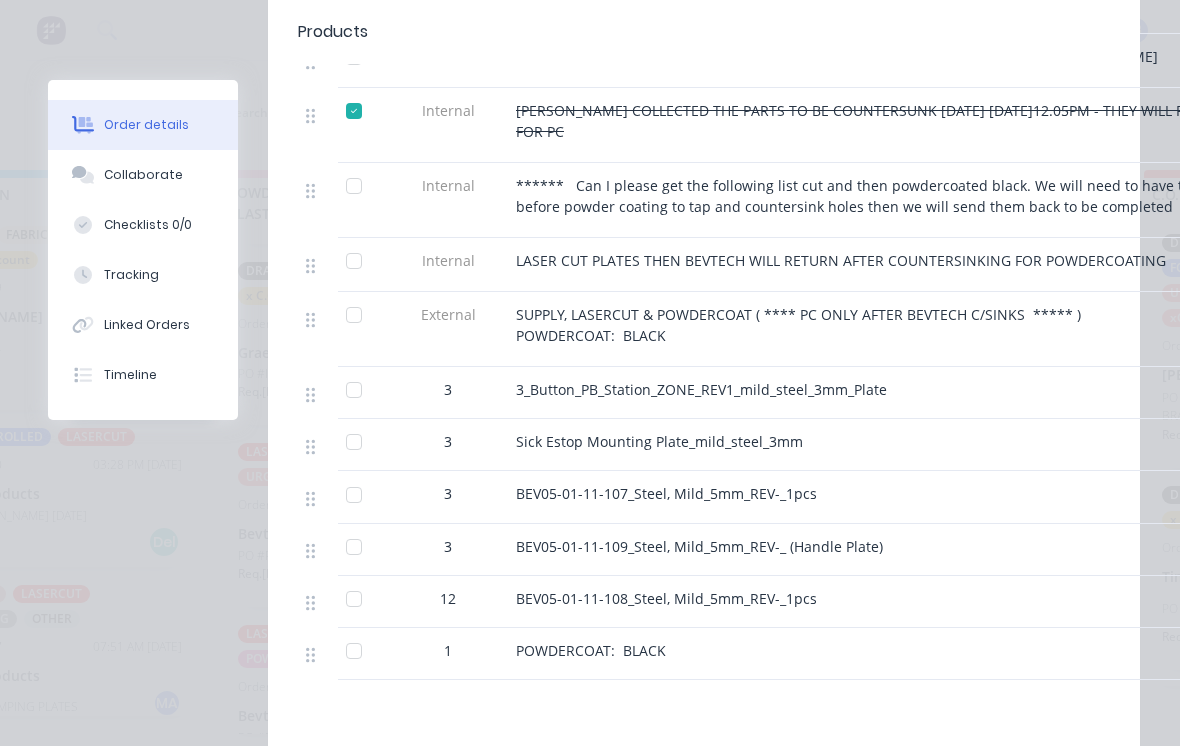 click on "Collaborate" at bounding box center [143, 175] 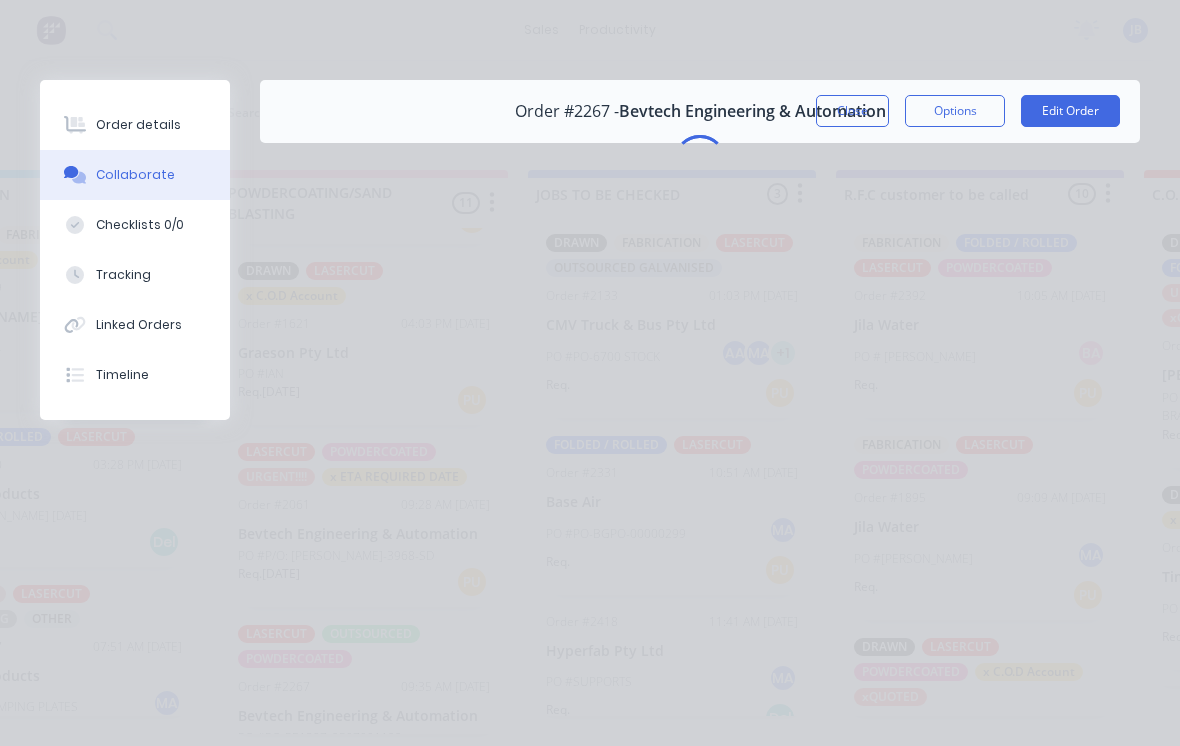 scroll, scrollTop: 0, scrollLeft: 0, axis: both 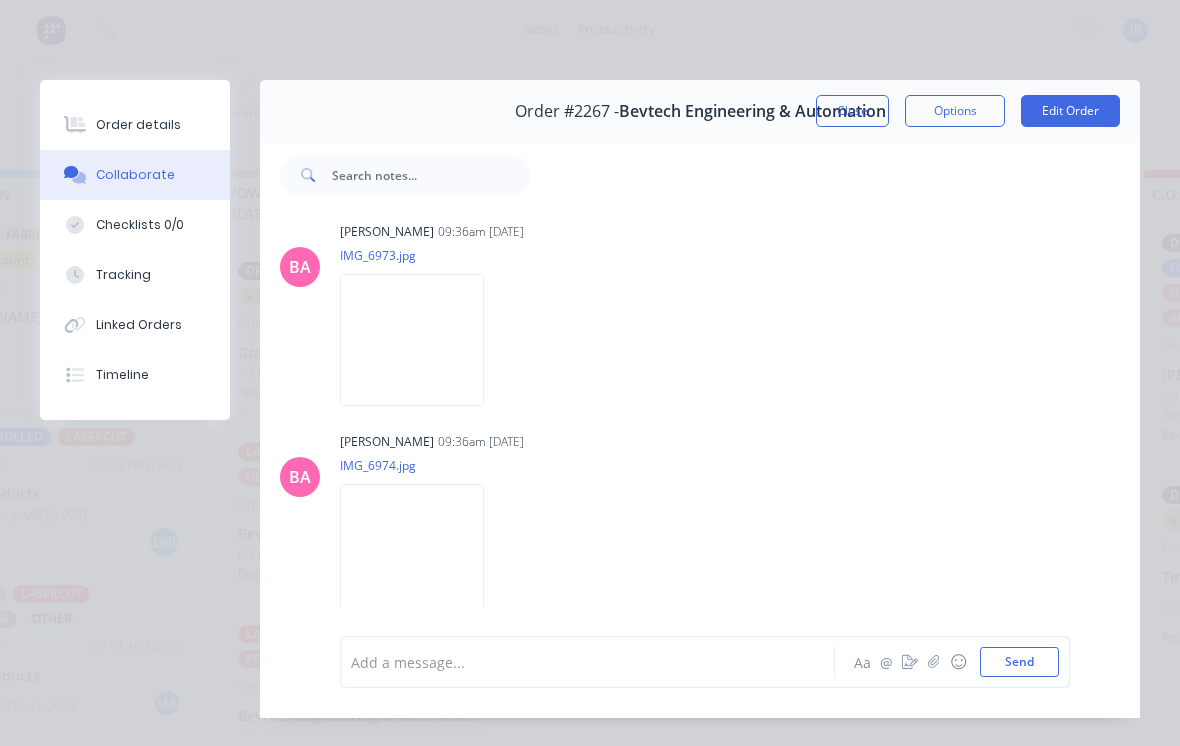 click on "Close" at bounding box center (852, 111) 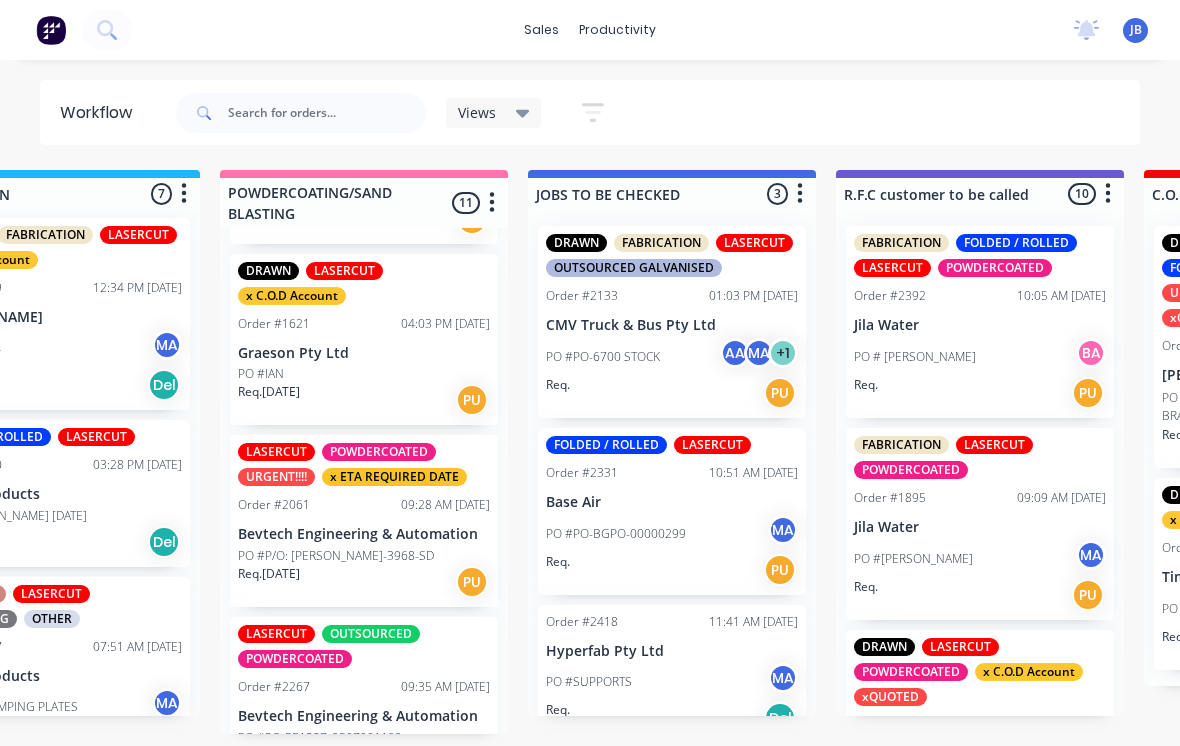 click on "LASERCUT POWDERCOATED URGENT!!!! x ETA REQUIRED DATE Order #2061 09:28 AM [DATE] Bevtech Engineering & Automation  PO #P/O: [PERSON_NAME]-3968-SD Req. [DATE] PU" at bounding box center (364, 521) 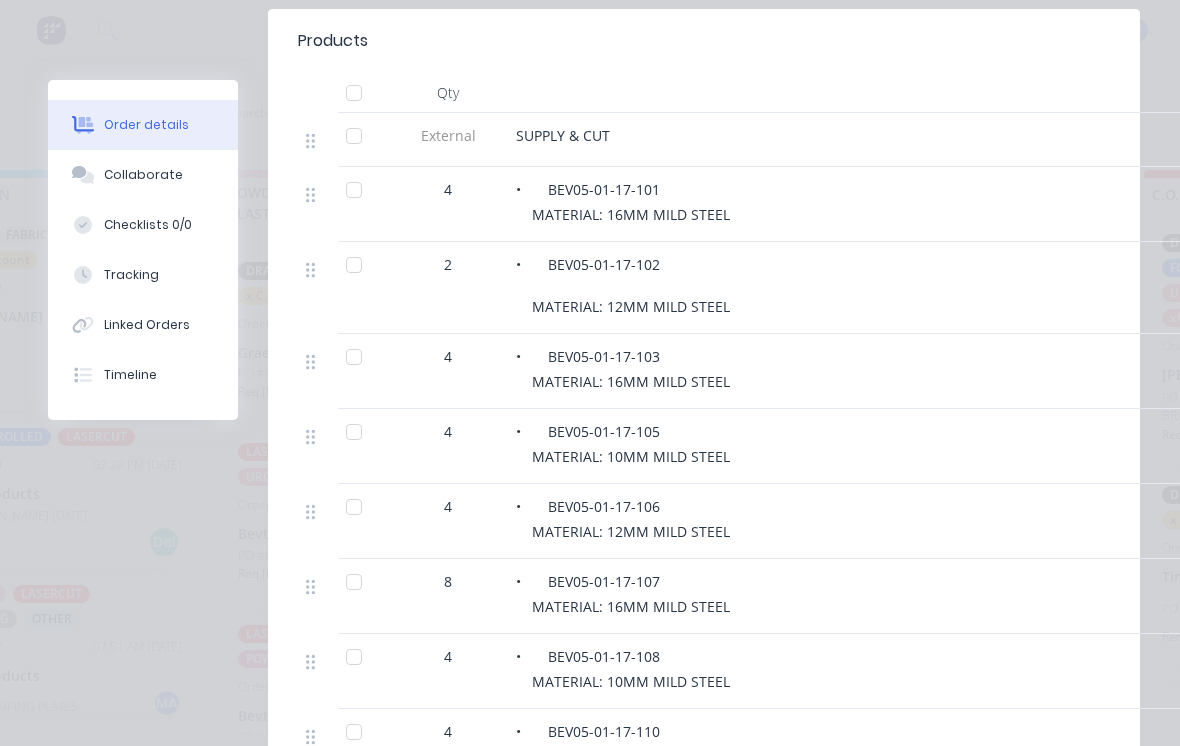 scroll, scrollTop: 607, scrollLeft: 0, axis: vertical 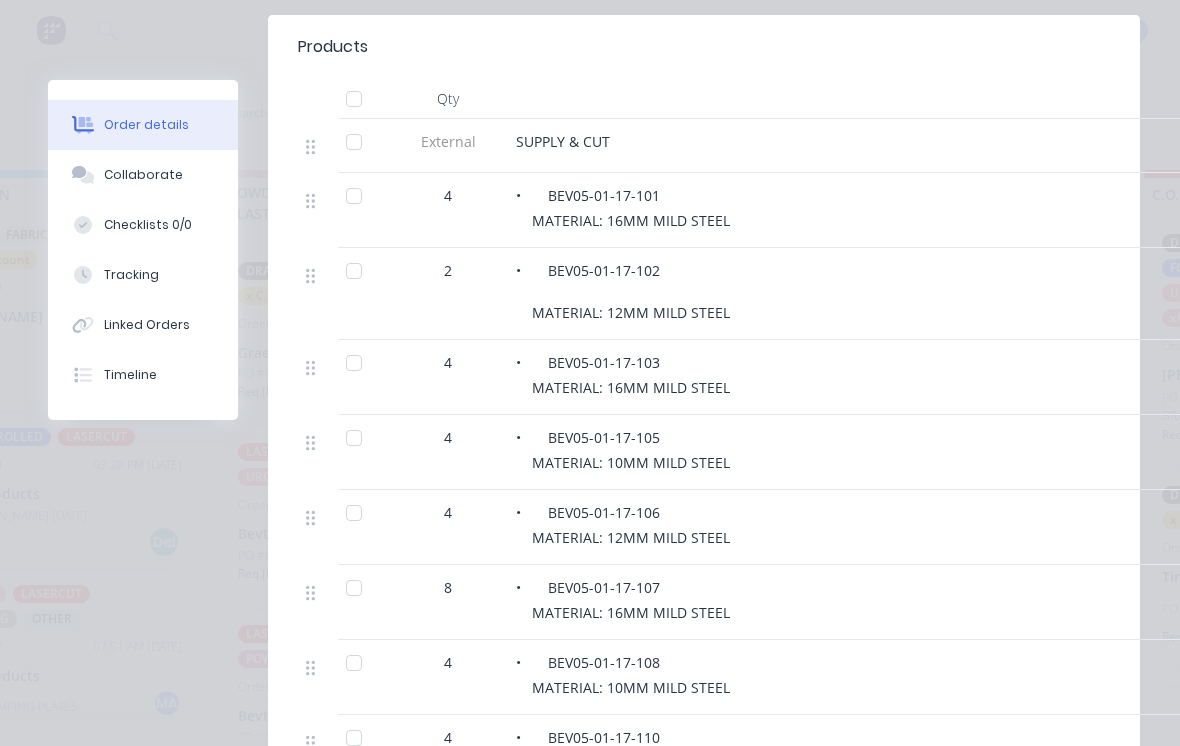 click on "Checklists 0/0" at bounding box center [143, 225] 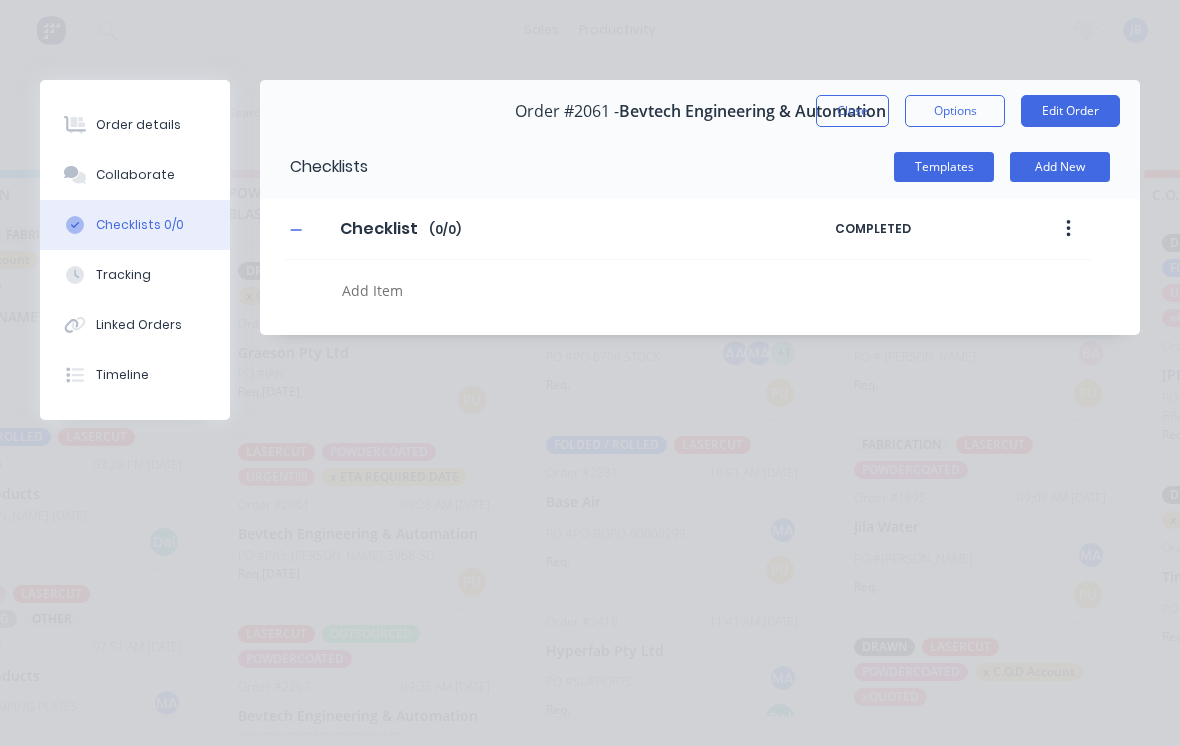 click on "Checklists 0/0" at bounding box center (135, 225) 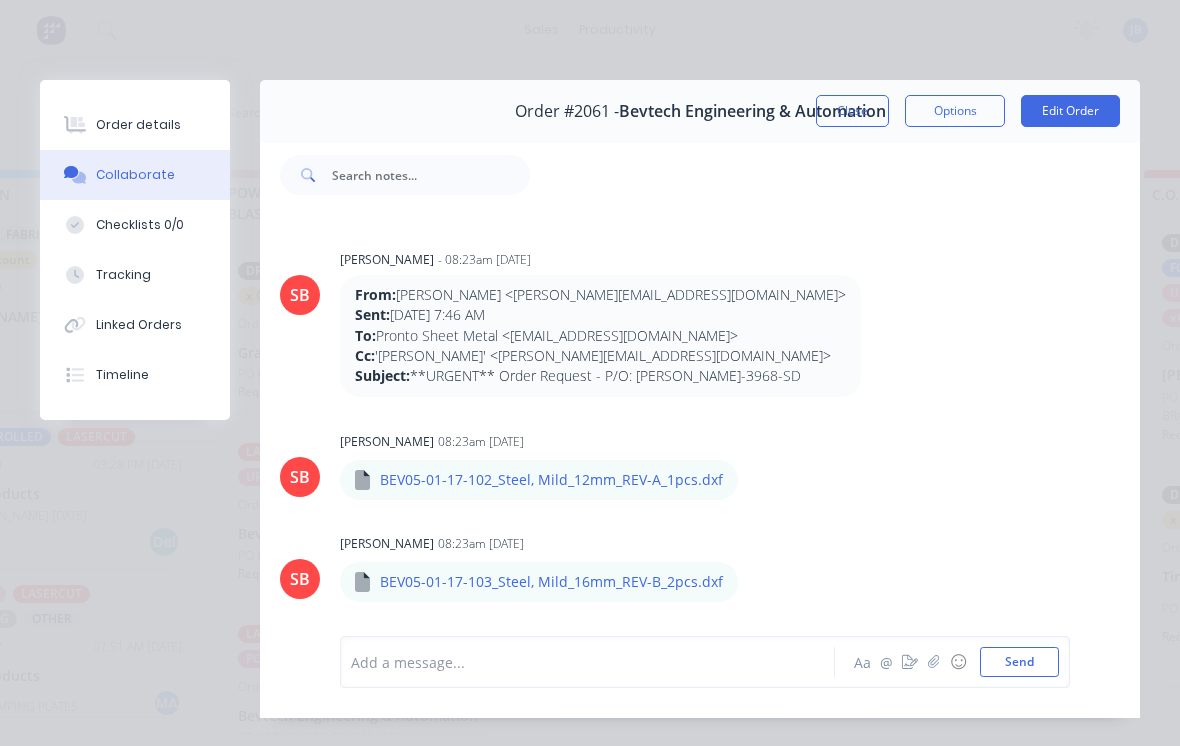 scroll, scrollTop: 0, scrollLeft: 0, axis: both 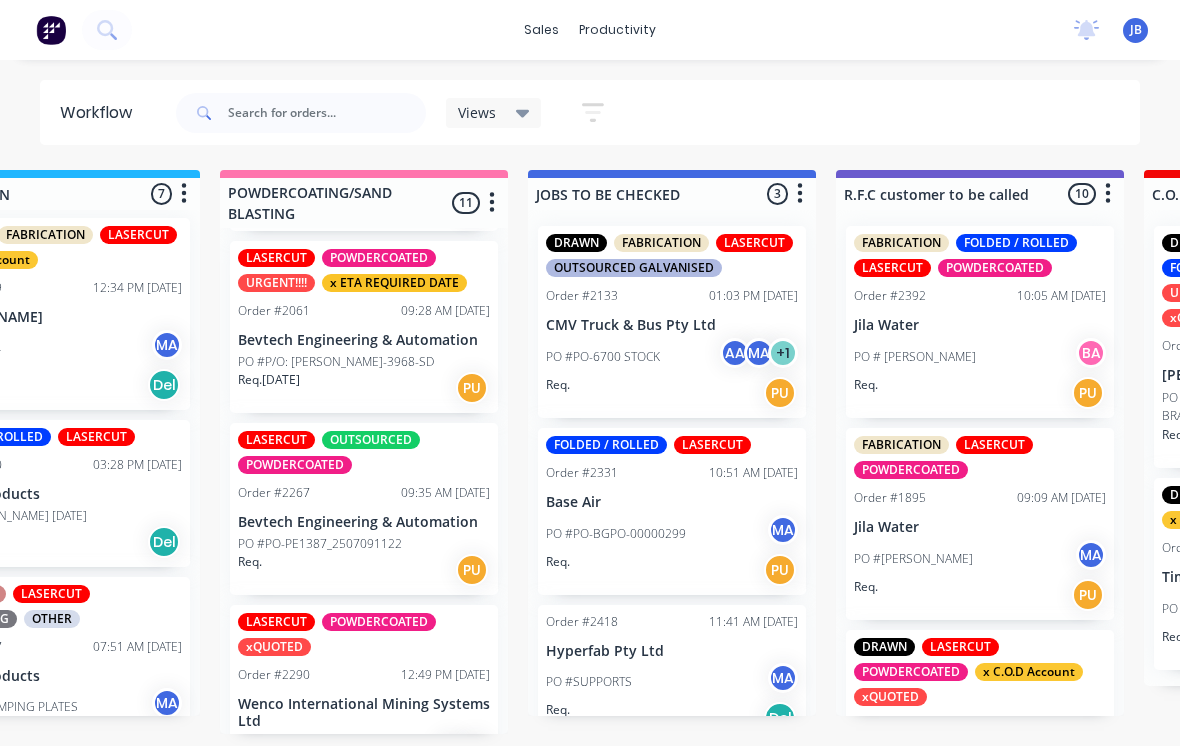 click on "PO #PO-PE1387_2507091122" at bounding box center (320, 544) 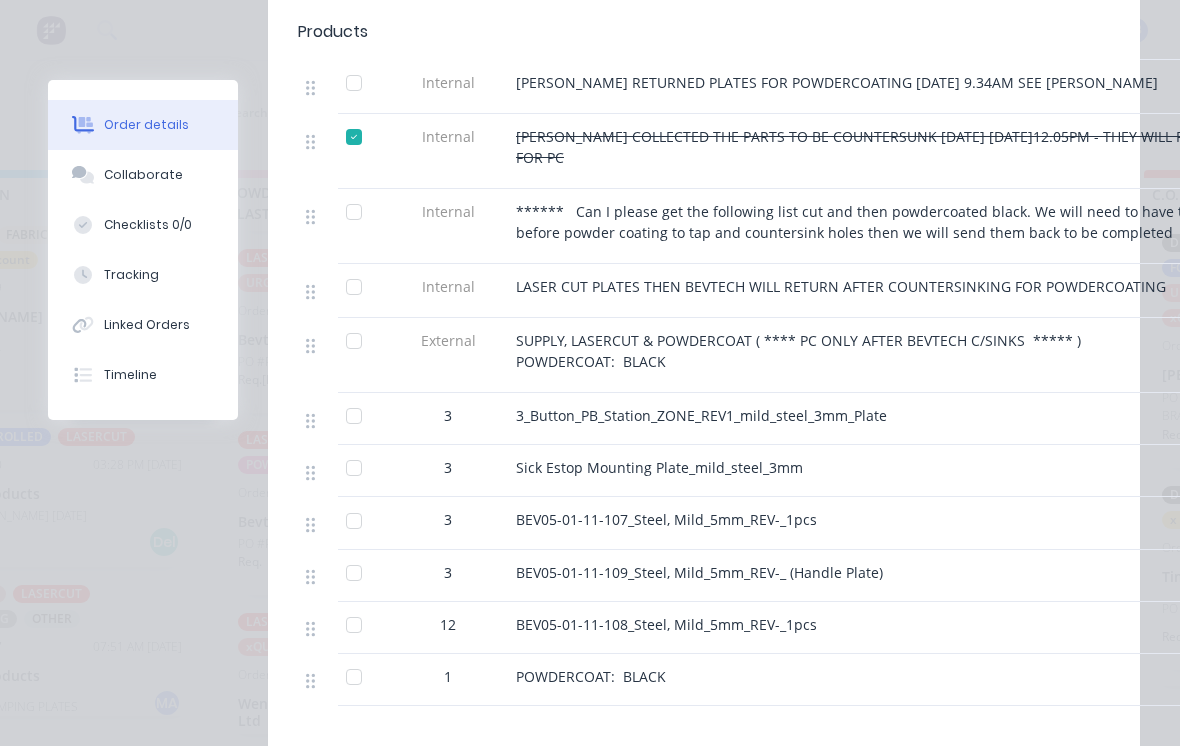 scroll, scrollTop: 652, scrollLeft: 0, axis: vertical 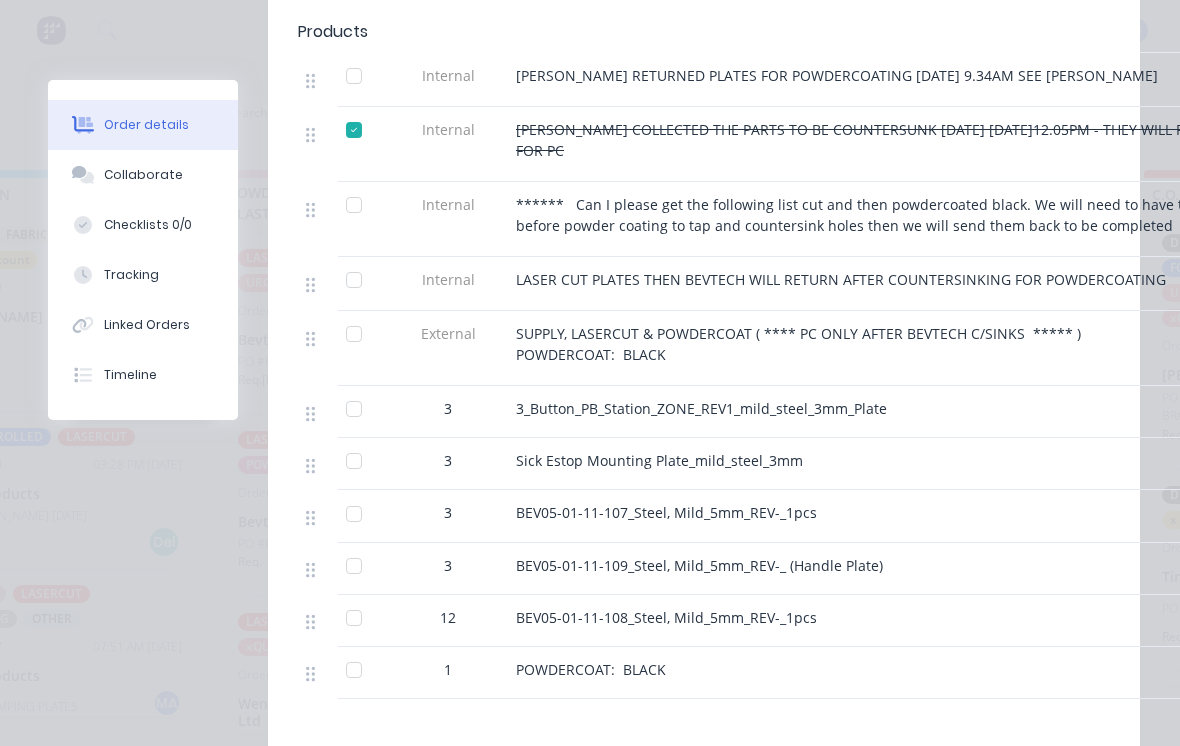 click on "Collaborate" at bounding box center (143, 175) 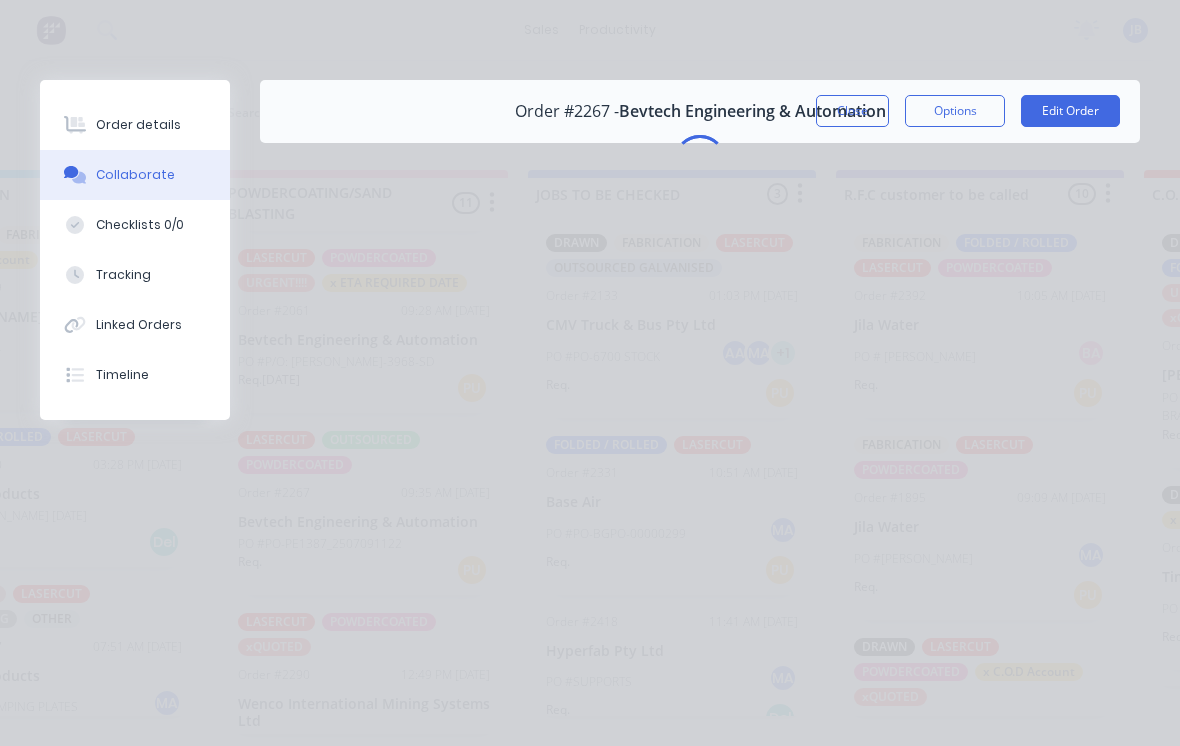 scroll, scrollTop: 0, scrollLeft: 0, axis: both 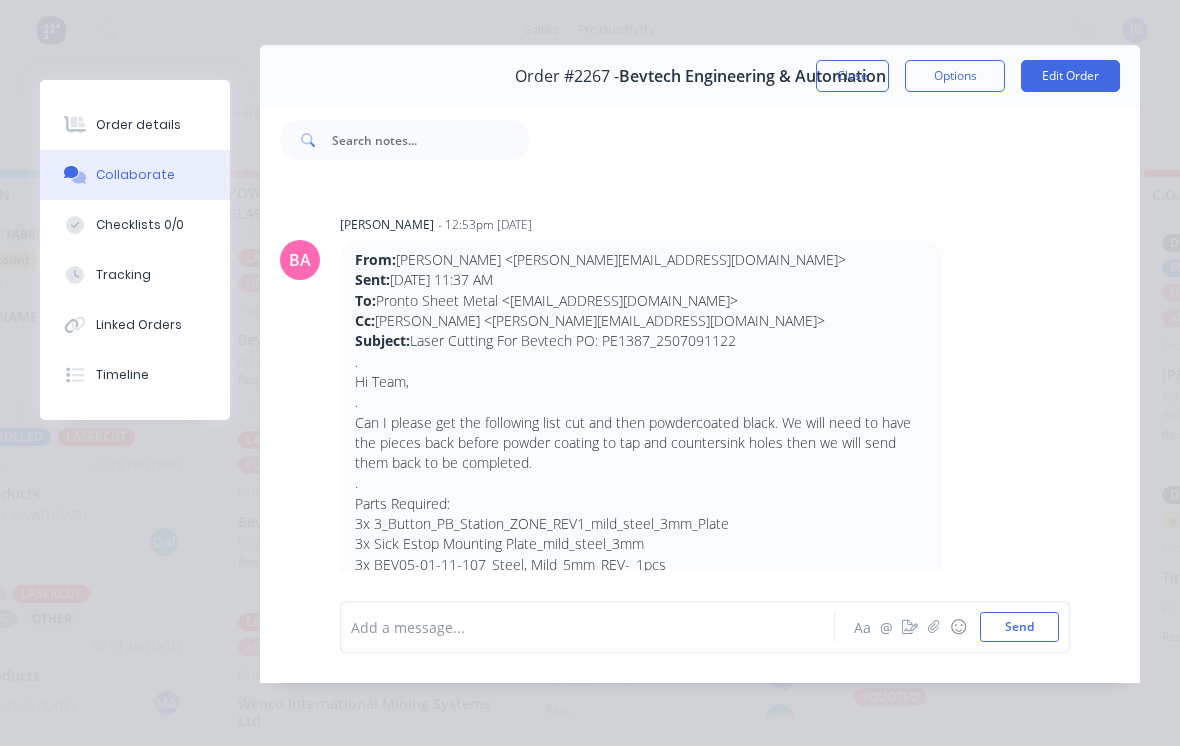 click on "Close" at bounding box center [852, 76] 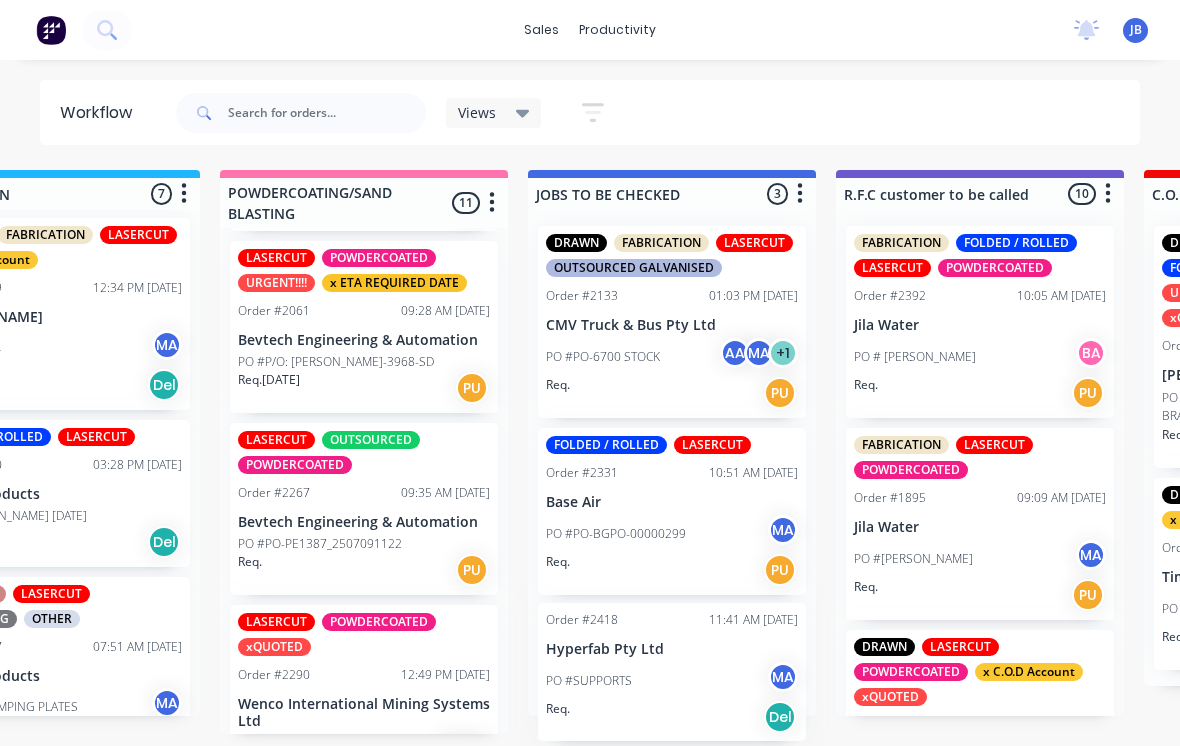 scroll, scrollTop: 1, scrollLeft: 1671, axis: both 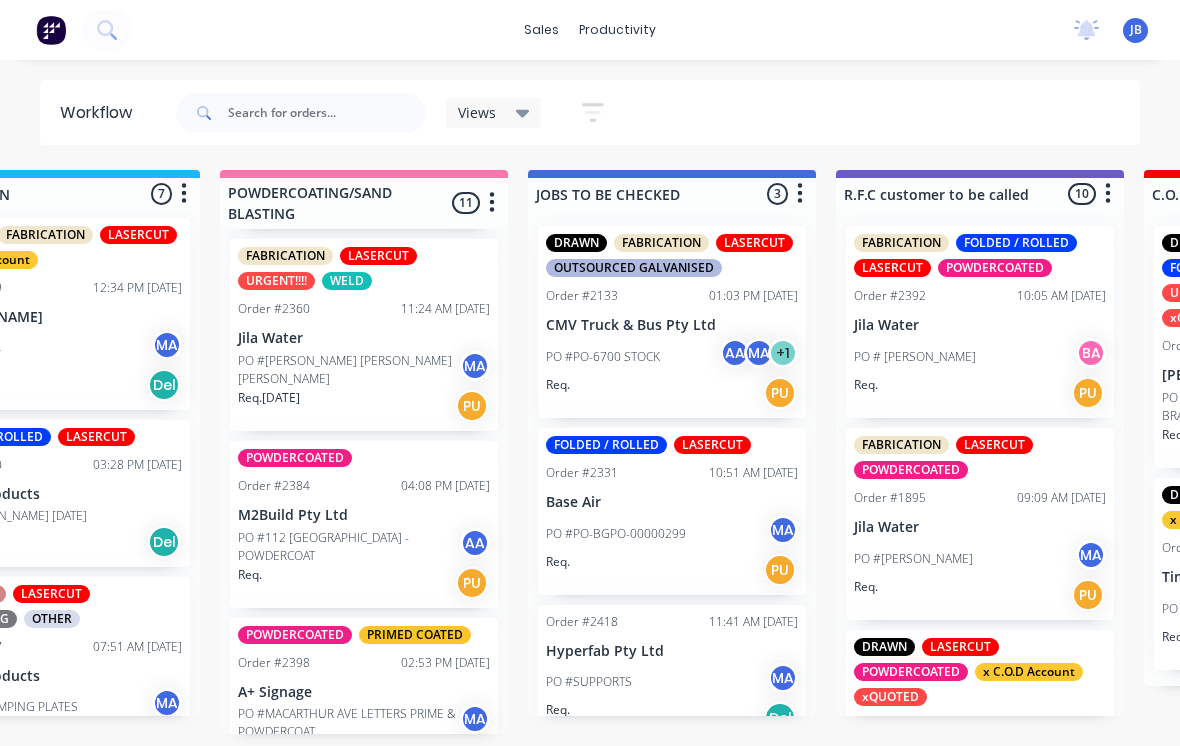 click on "M2Build Pty Ltd" at bounding box center [364, 515] 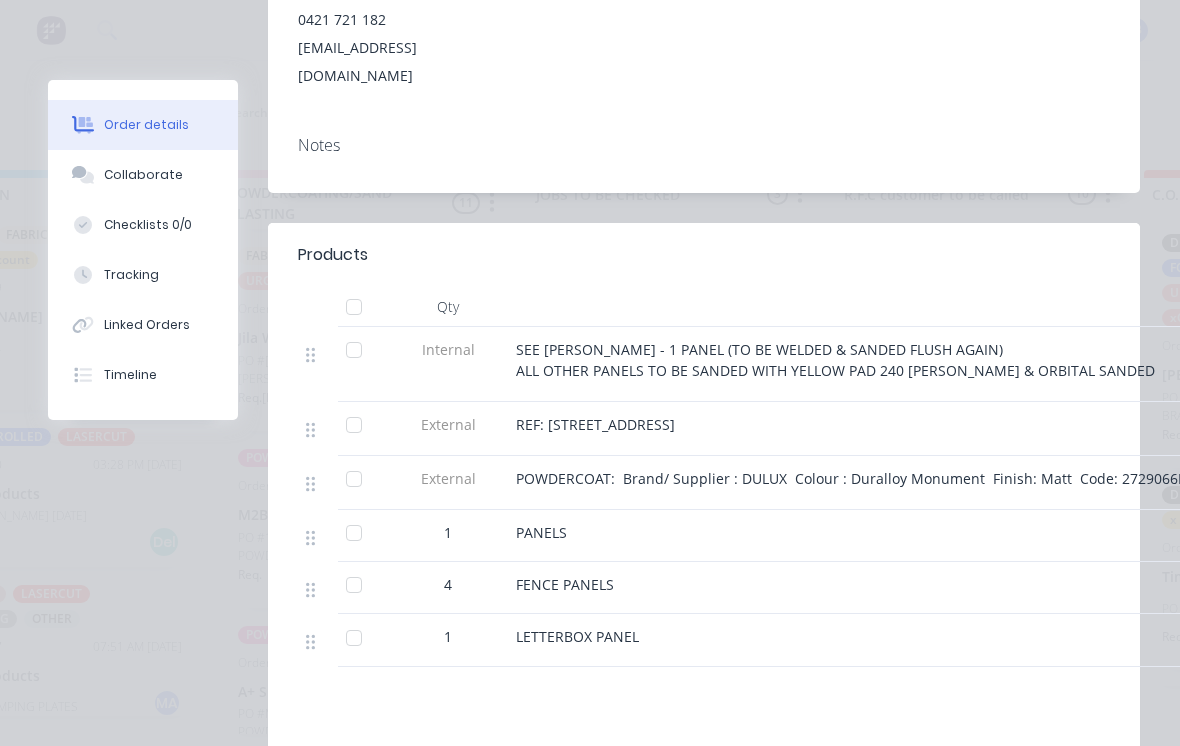 scroll, scrollTop: 355, scrollLeft: 0, axis: vertical 